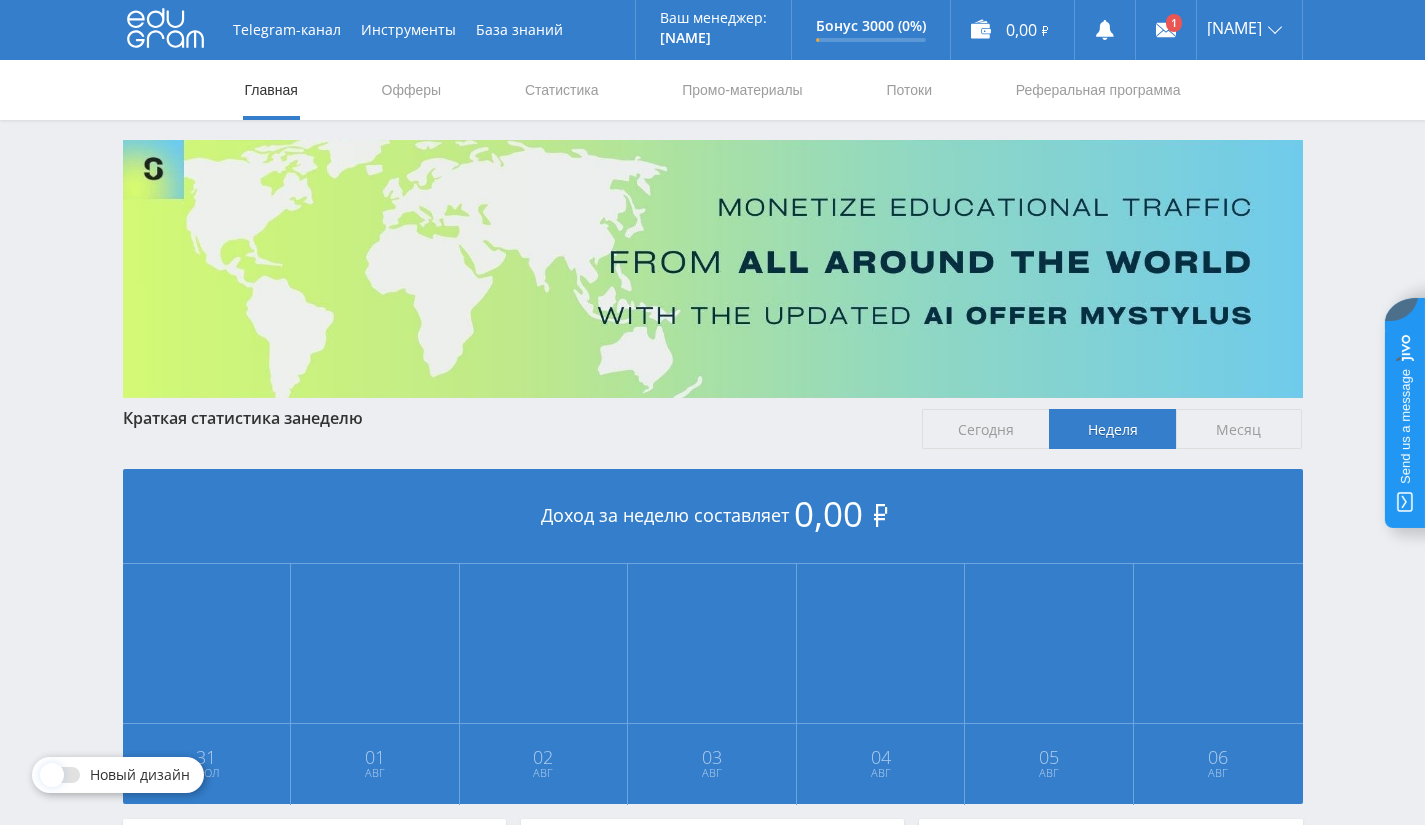 scroll, scrollTop: 0, scrollLeft: 0, axis: both 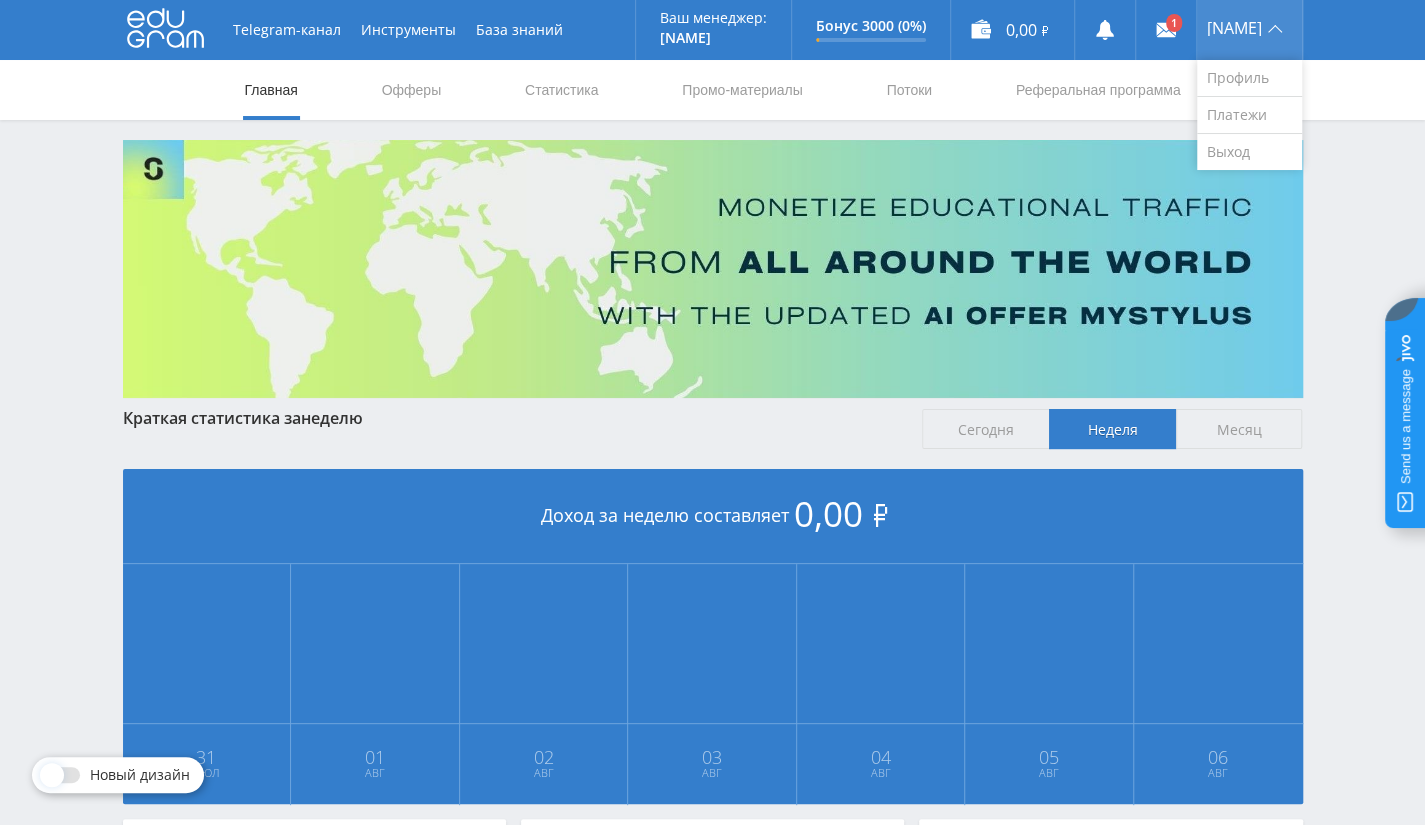 click on "[NAME]" at bounding box center [1249, 30] 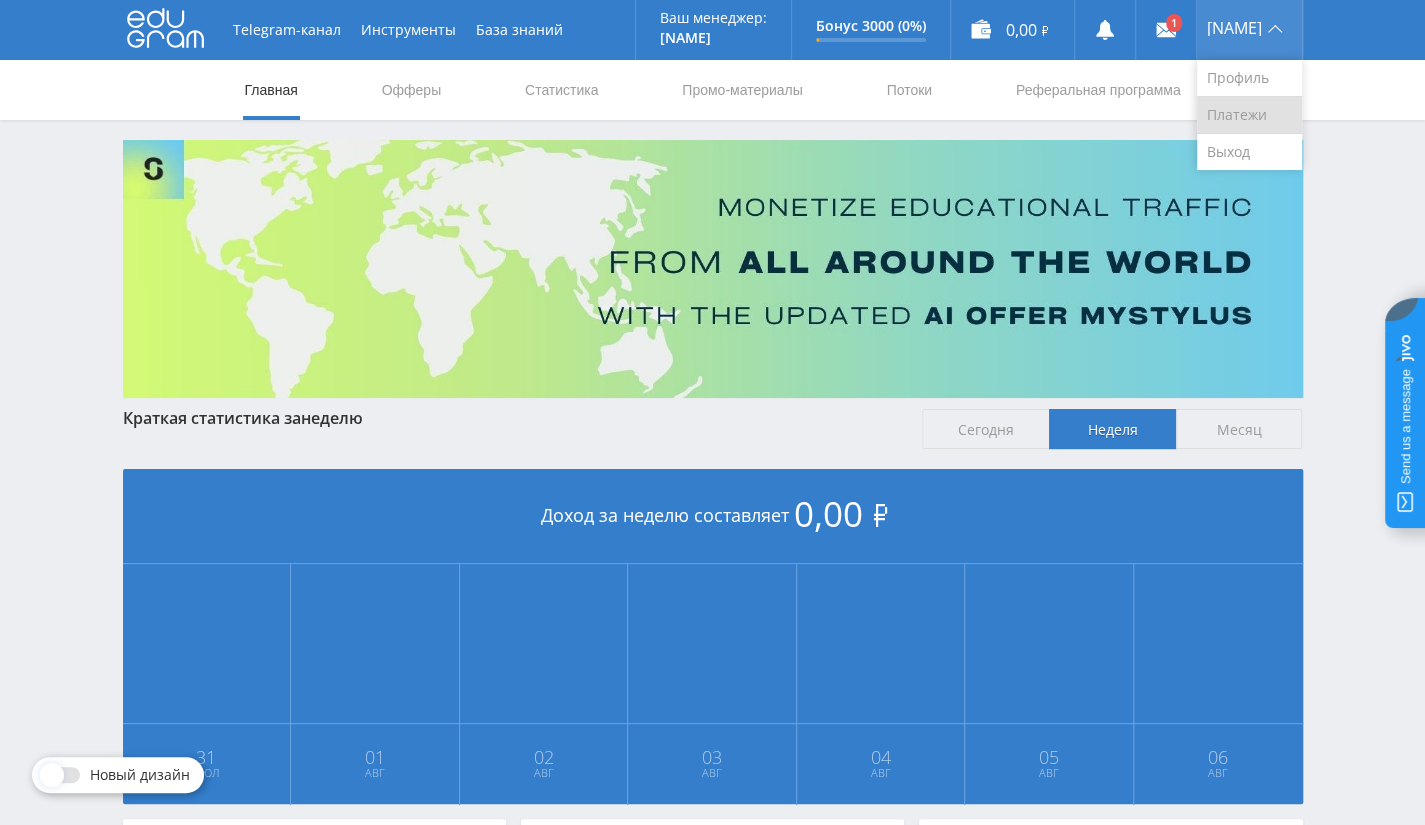click on "Платежи" at bounding box center (1249, 115) 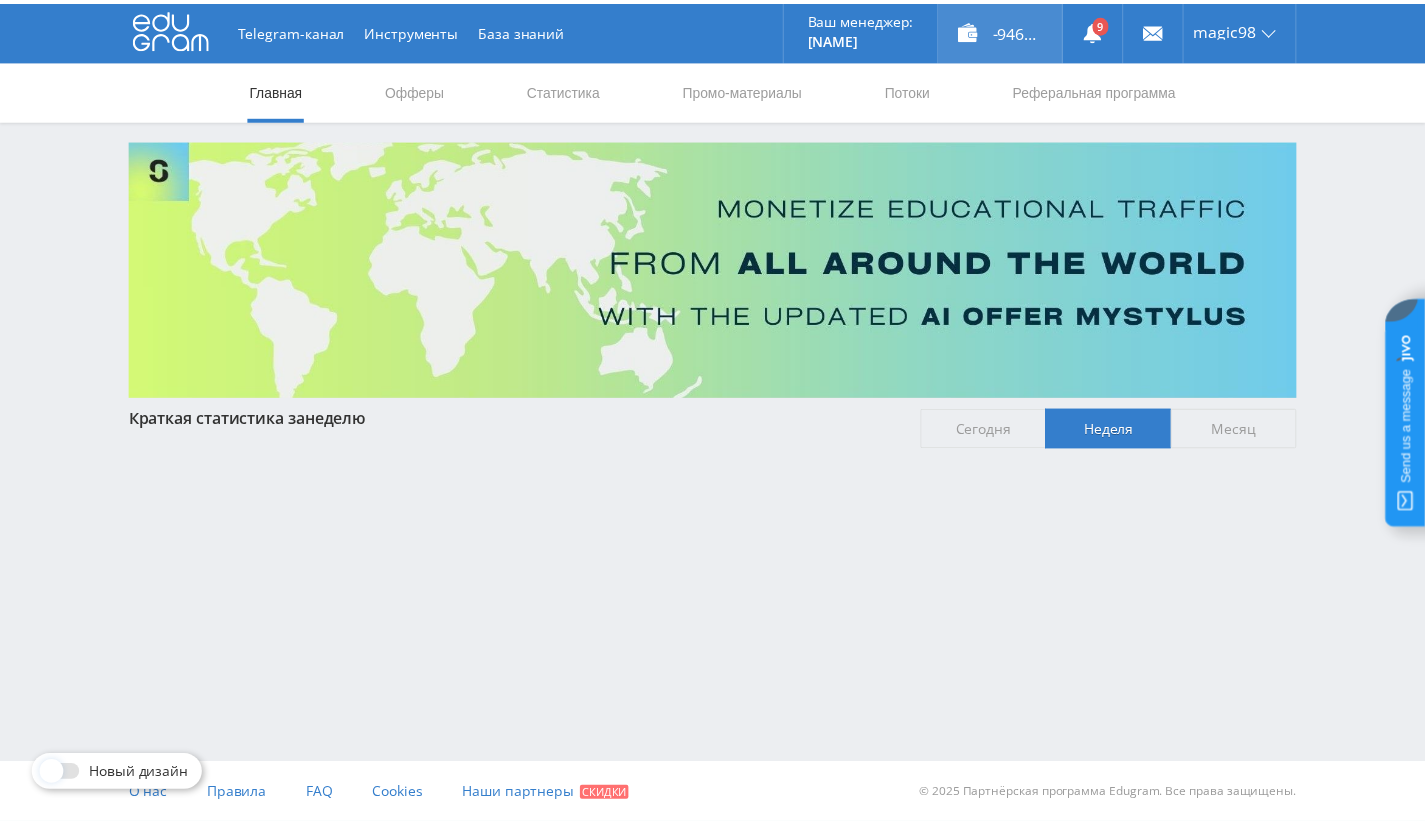 scroll, scrollTop: 0, scrollLeft: 0, axis: both 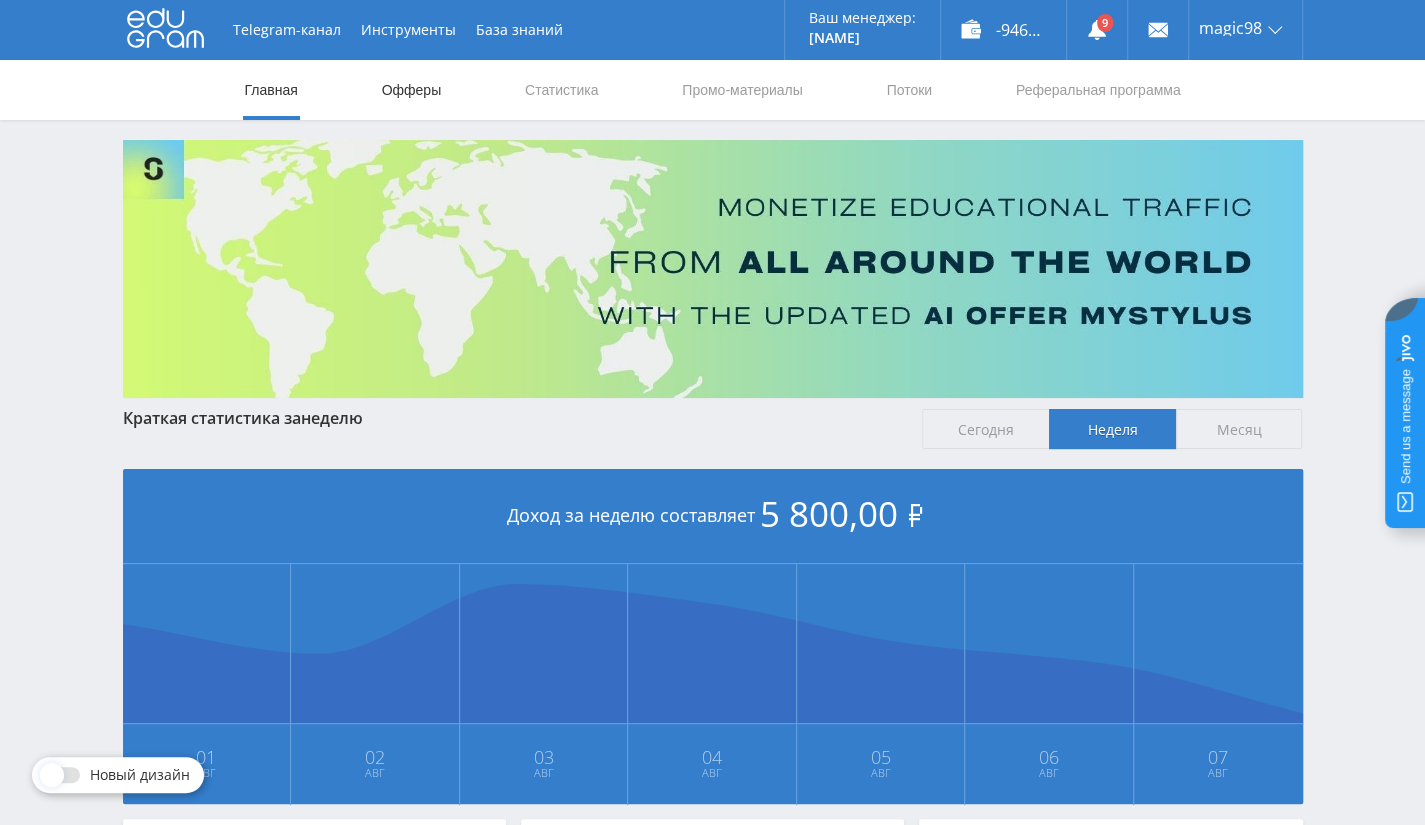 click on "Офферы" at bounding box center (412, 90) 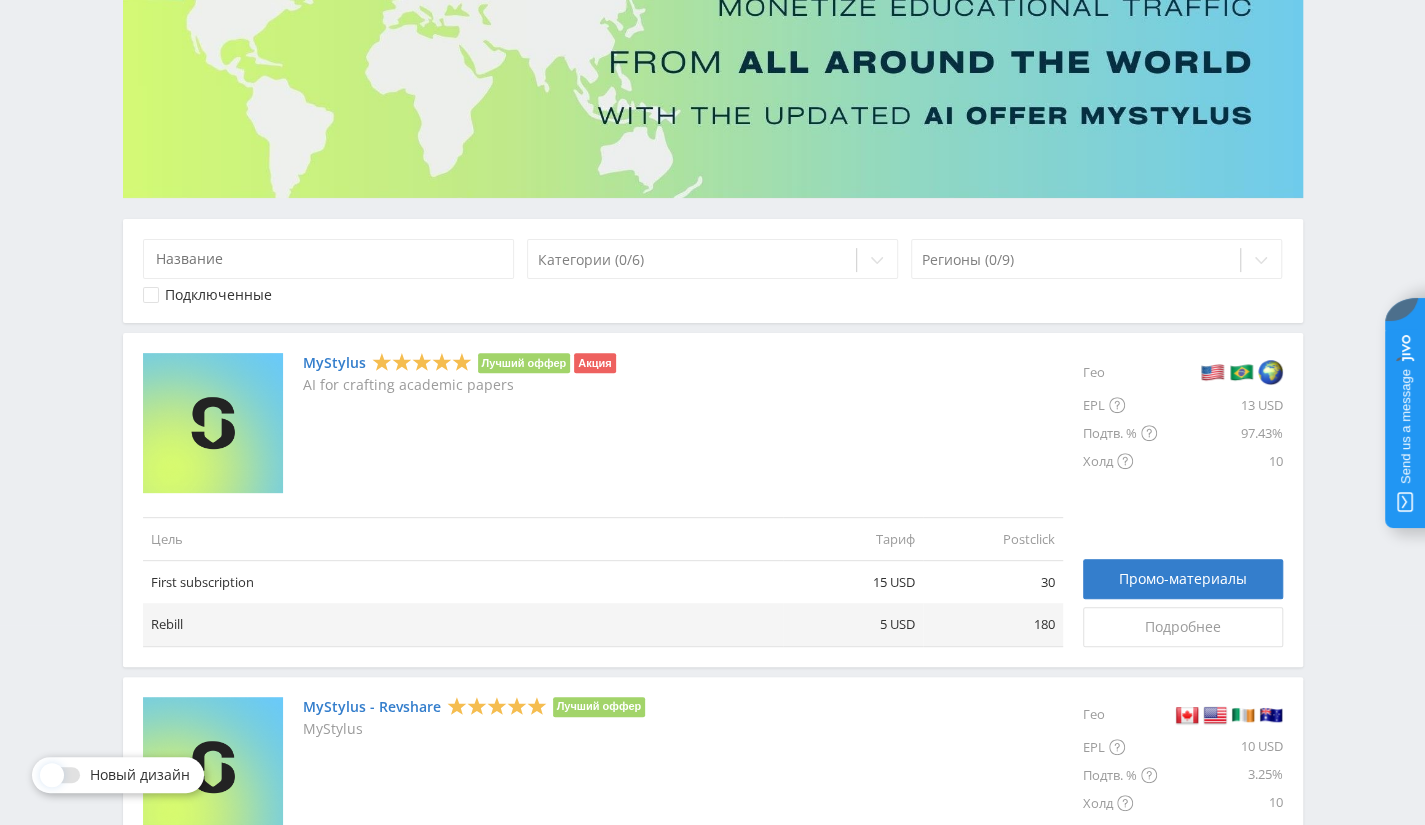 scroll, scrollTop: 0, scrollLeft: 0, axis: both 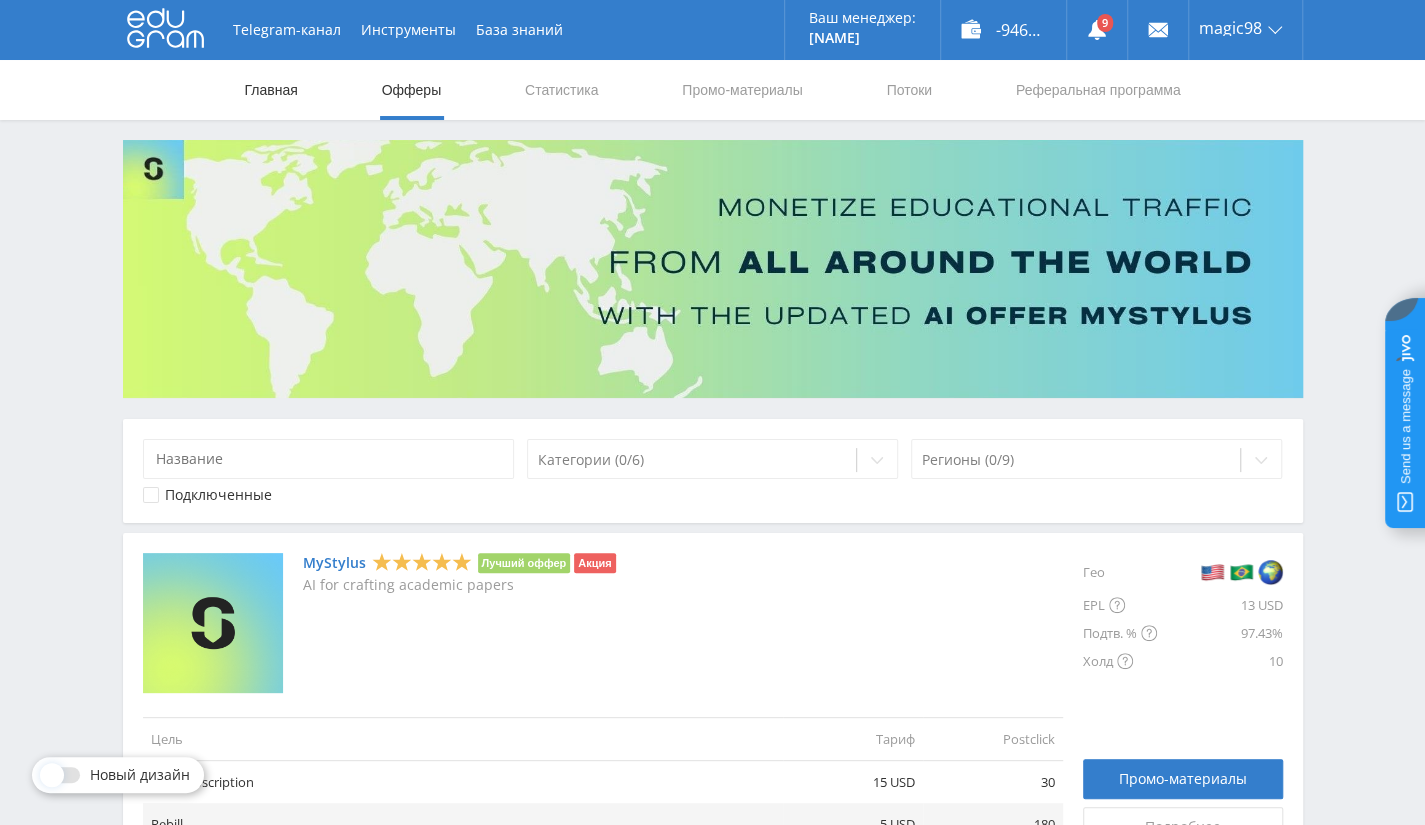 click on "Главная" at bounding box center [271, 90] 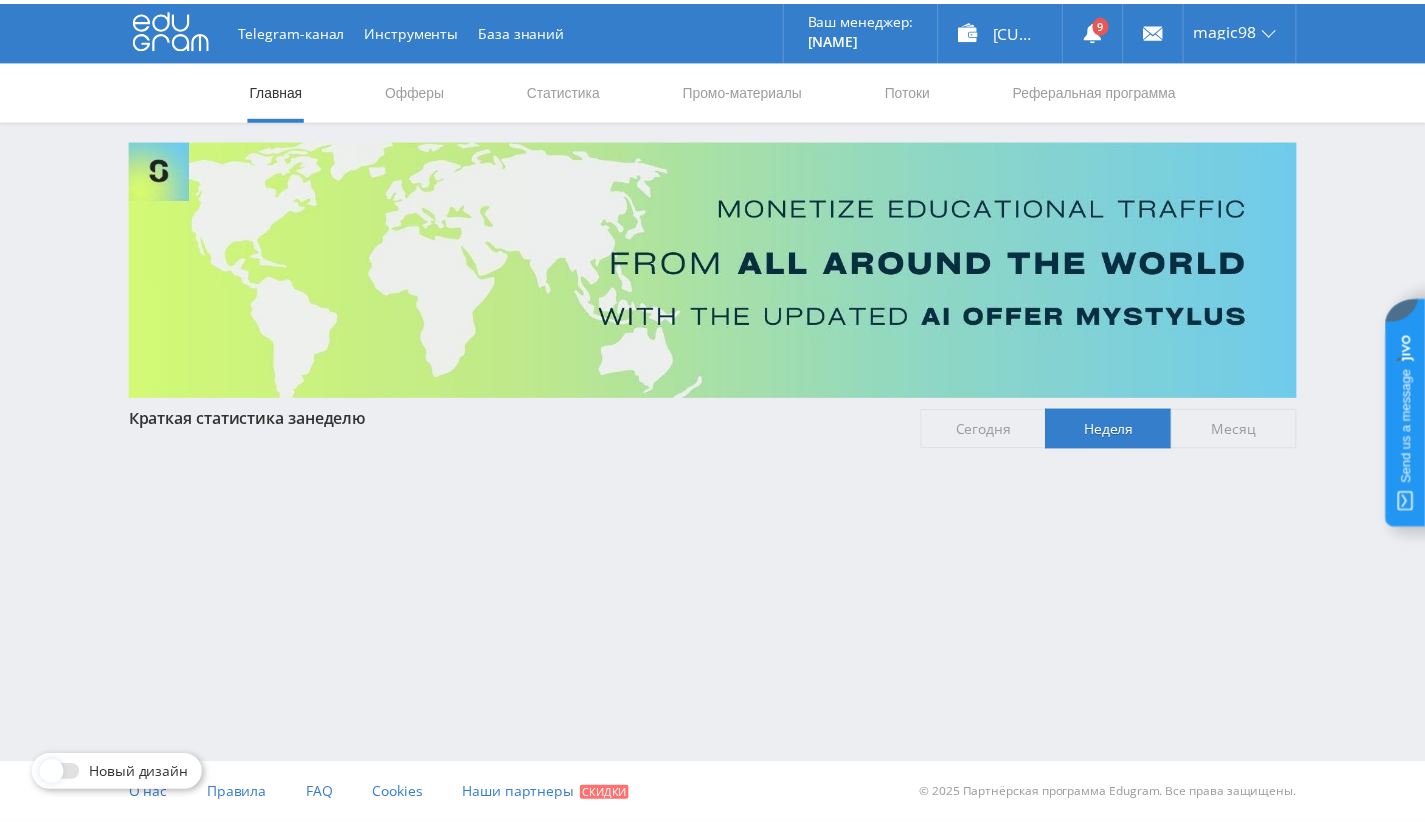 scroll, scrollTop: 0, scrollLeft: 0, axis: both 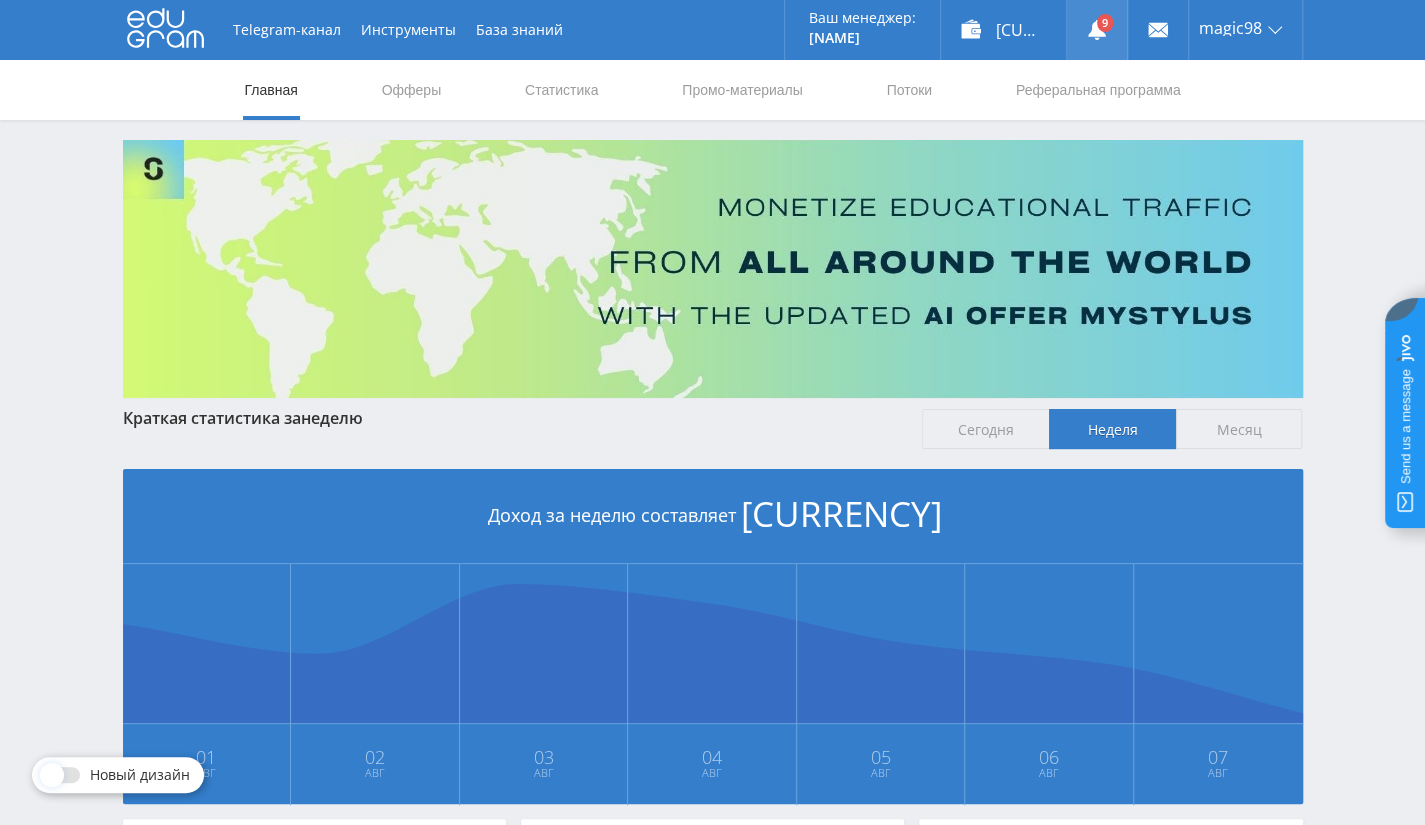 click at bounding box center (1097, 30) 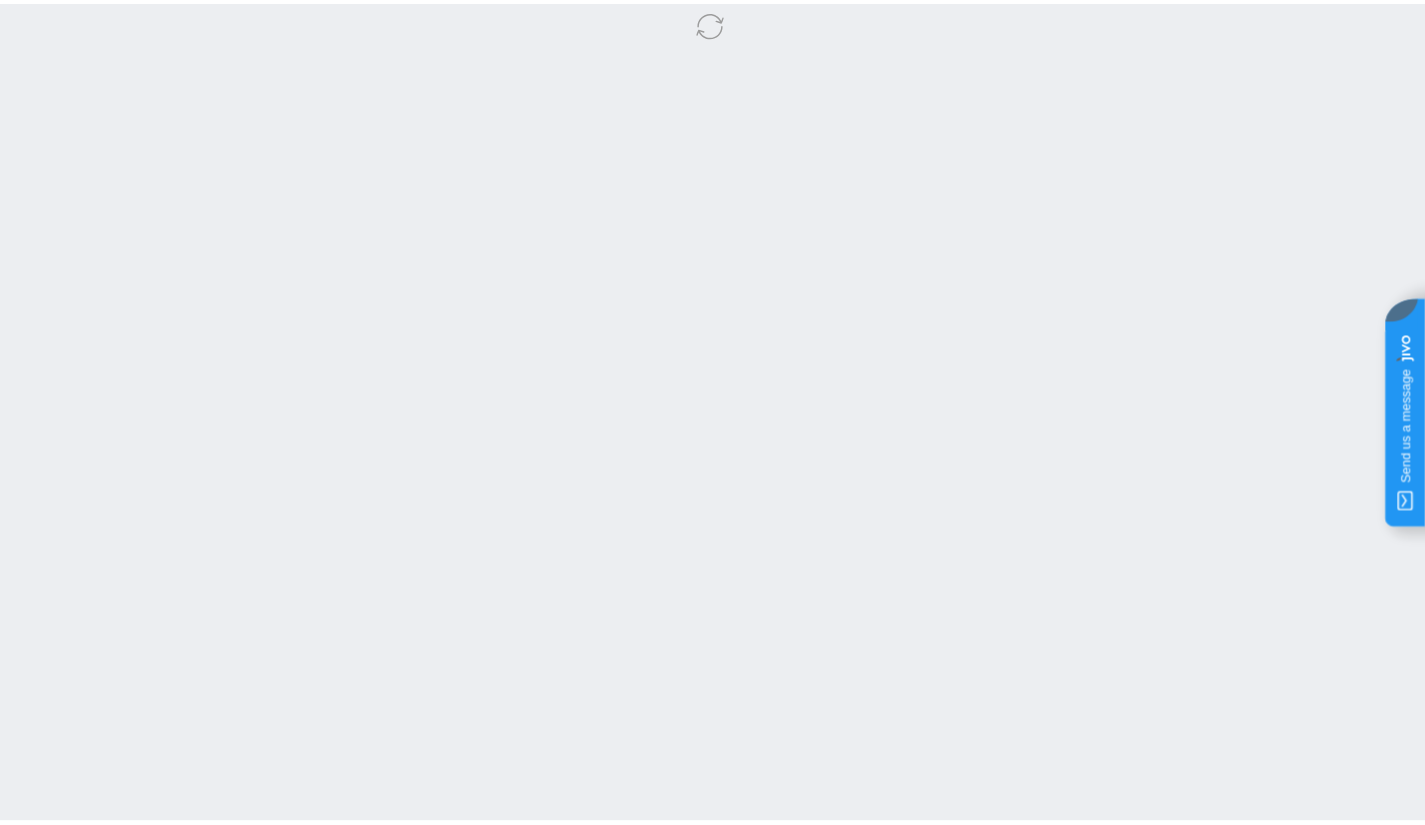 scroll, scrollTop: 0, scrollLeft: 0, axis: both 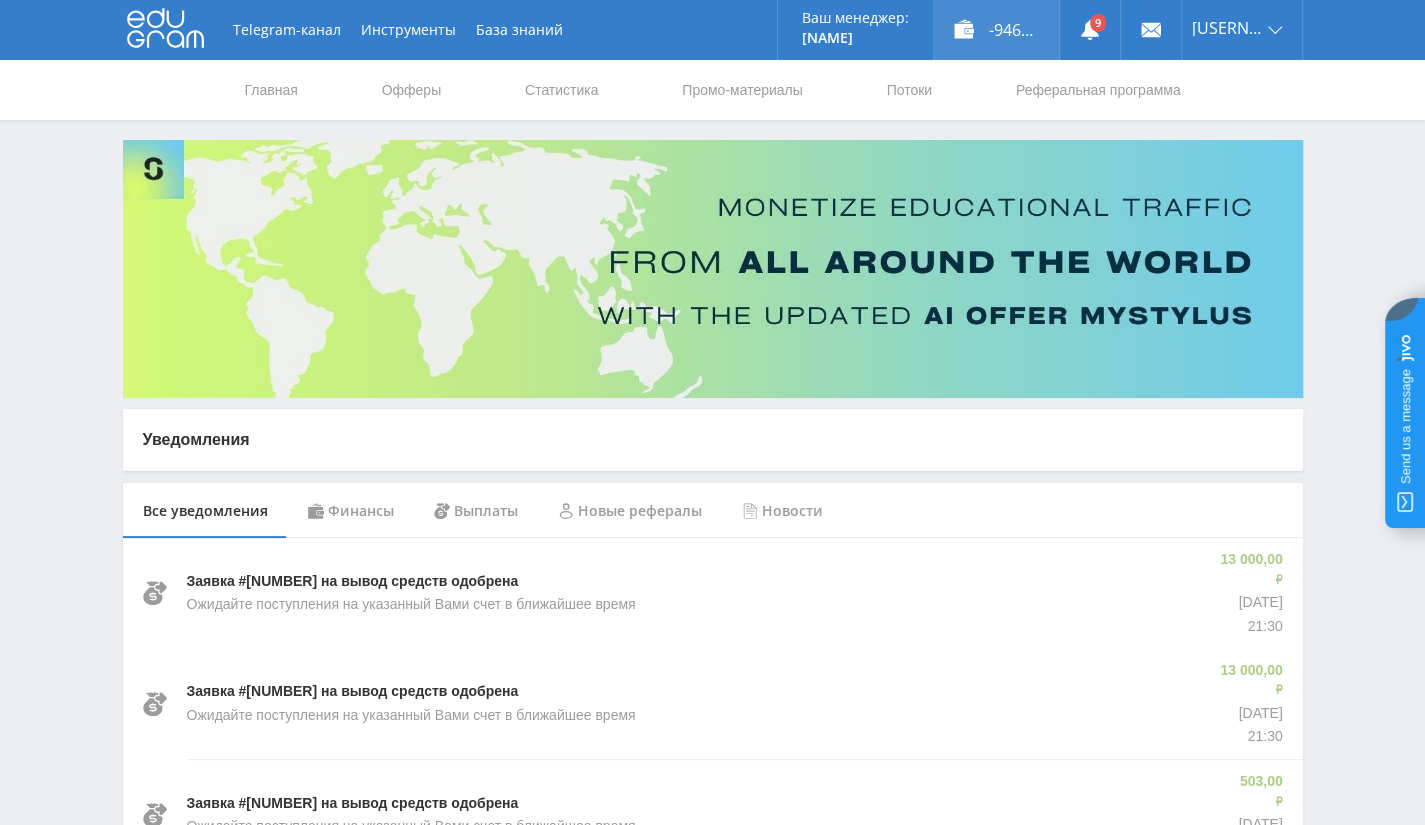 click on "-946,00 ₽" at bounding box center (996, 30) 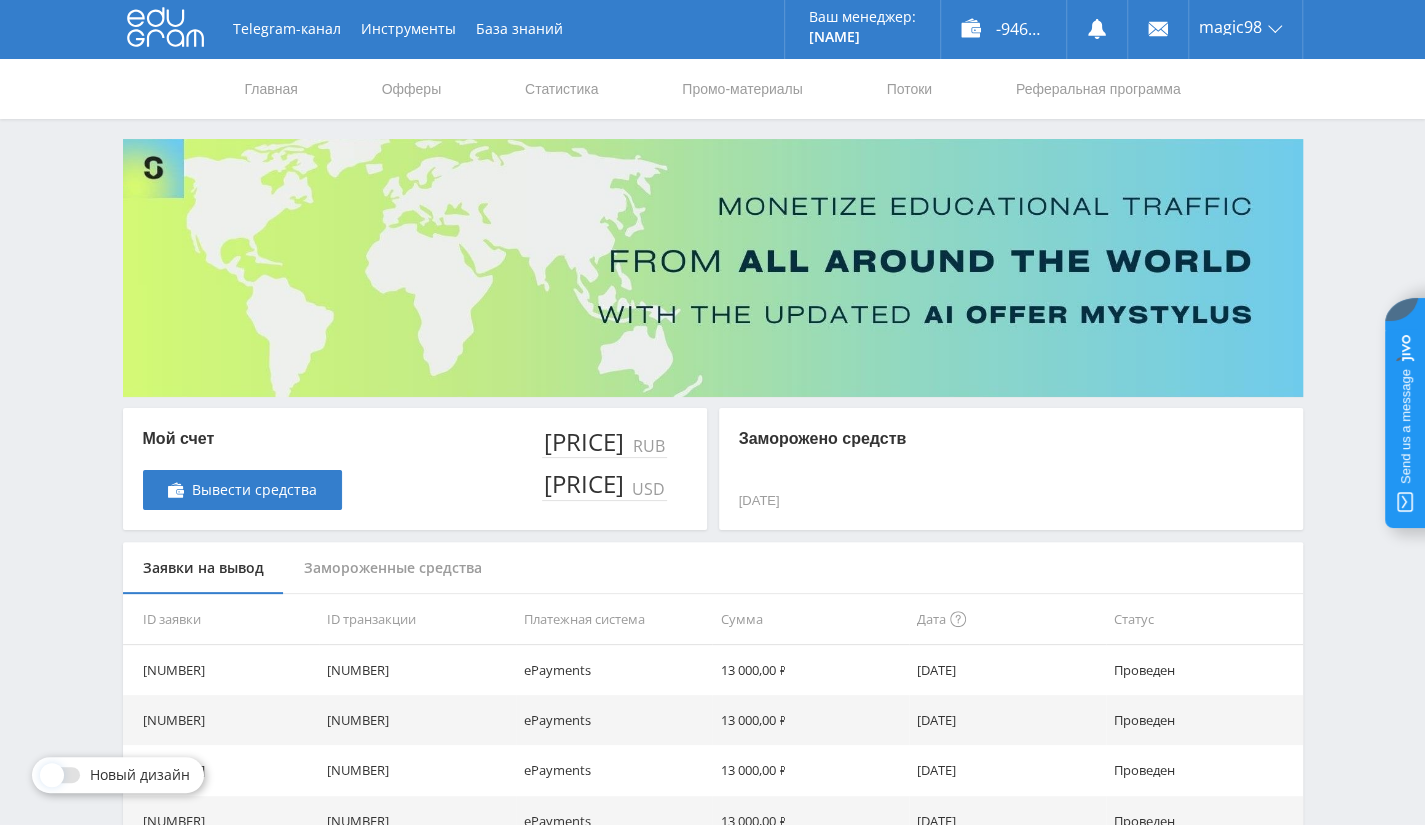 scroll, scrollTop: 0, scrollLeft: 0, axis: both 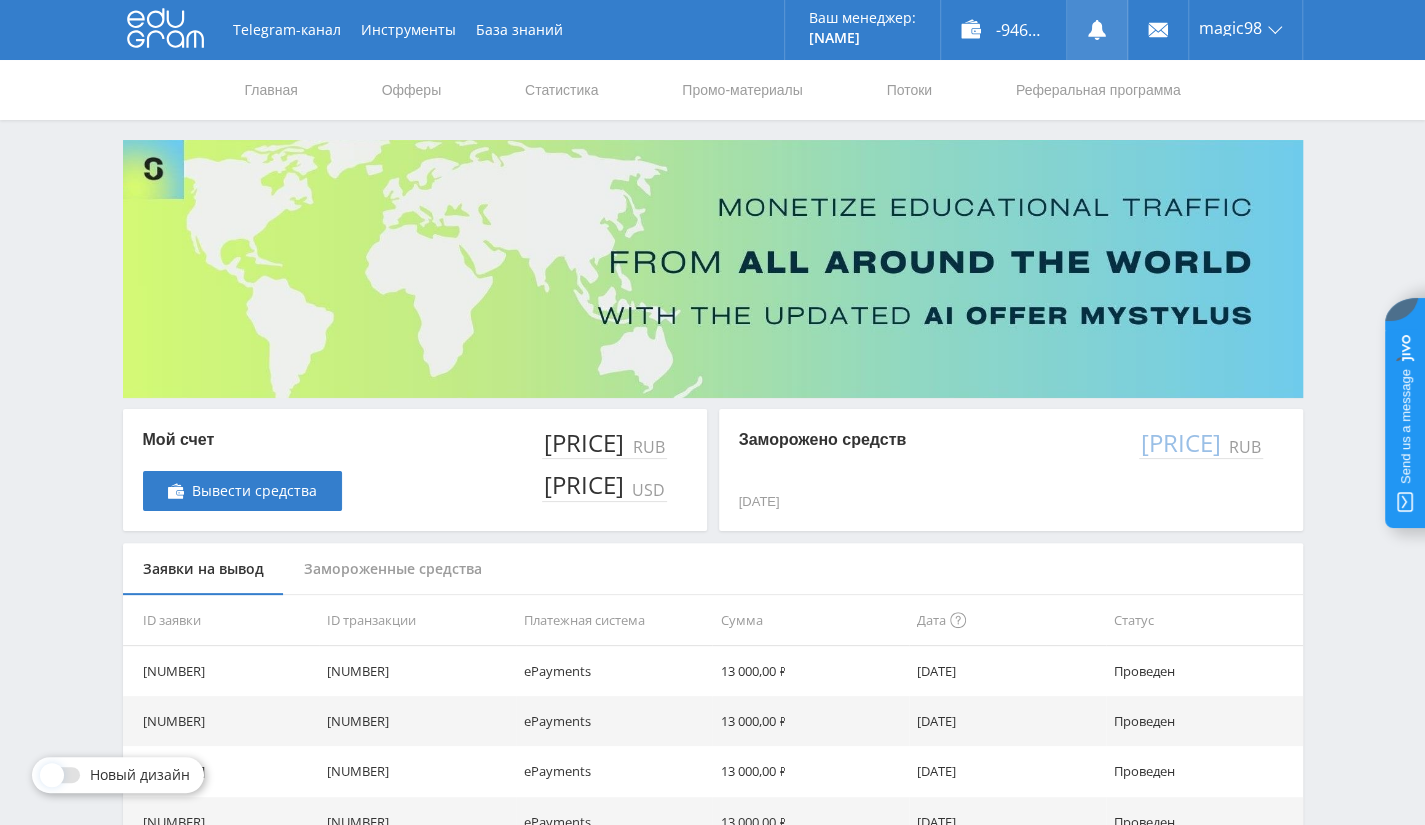 click 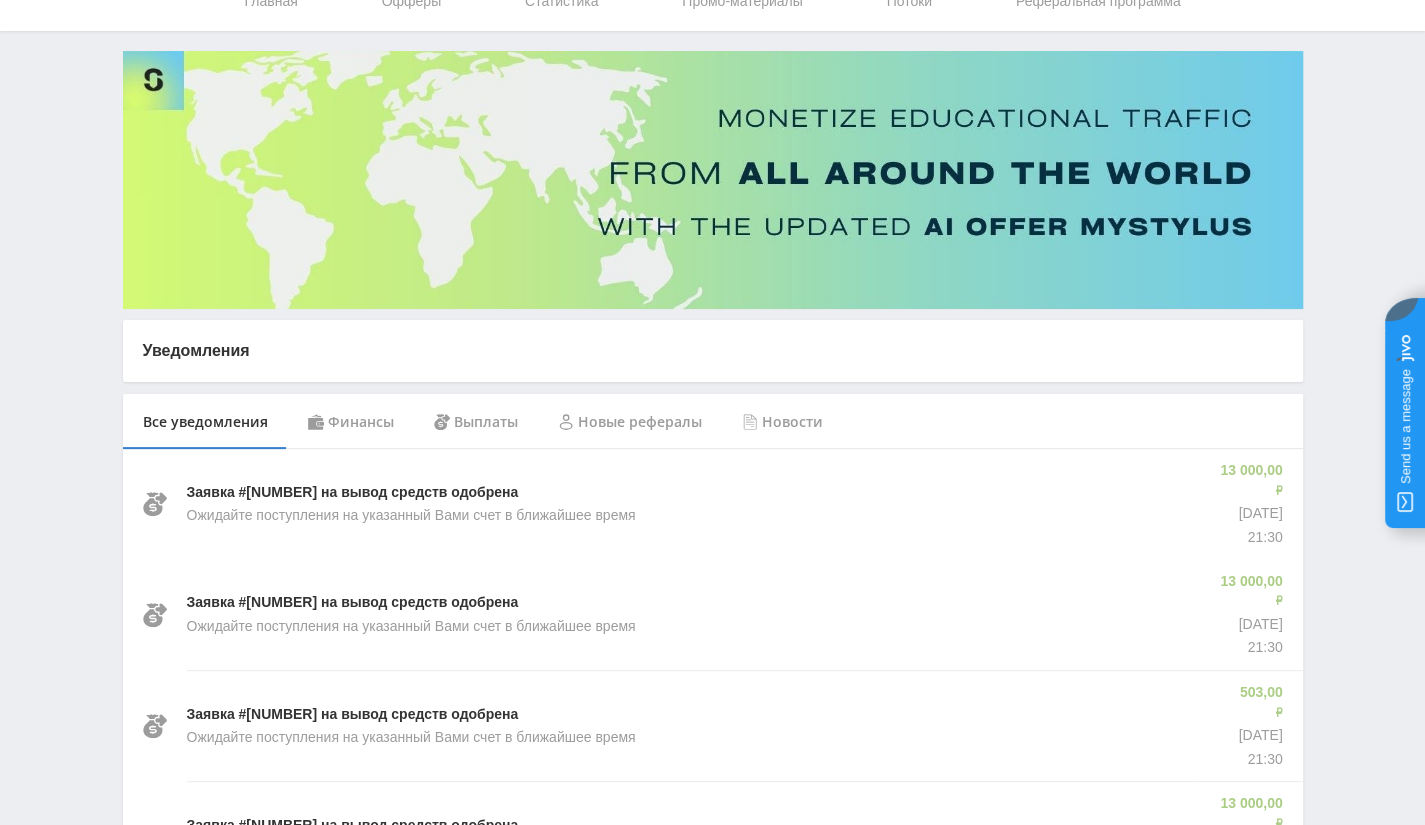 scroll, scrollTop: 0, scrollLeft: 0, axis: both 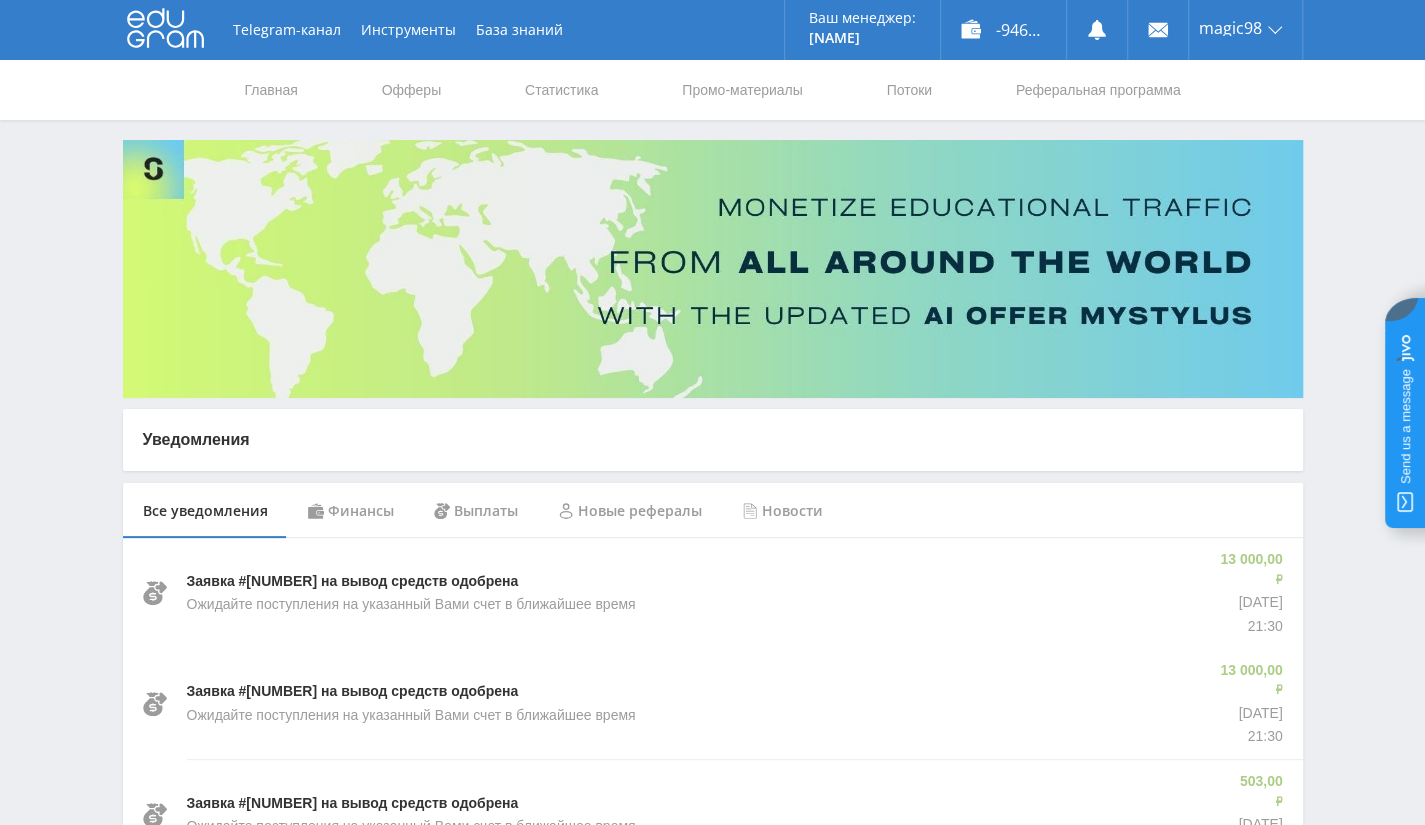 click on "Финансы" at bounding box center [351, 511] 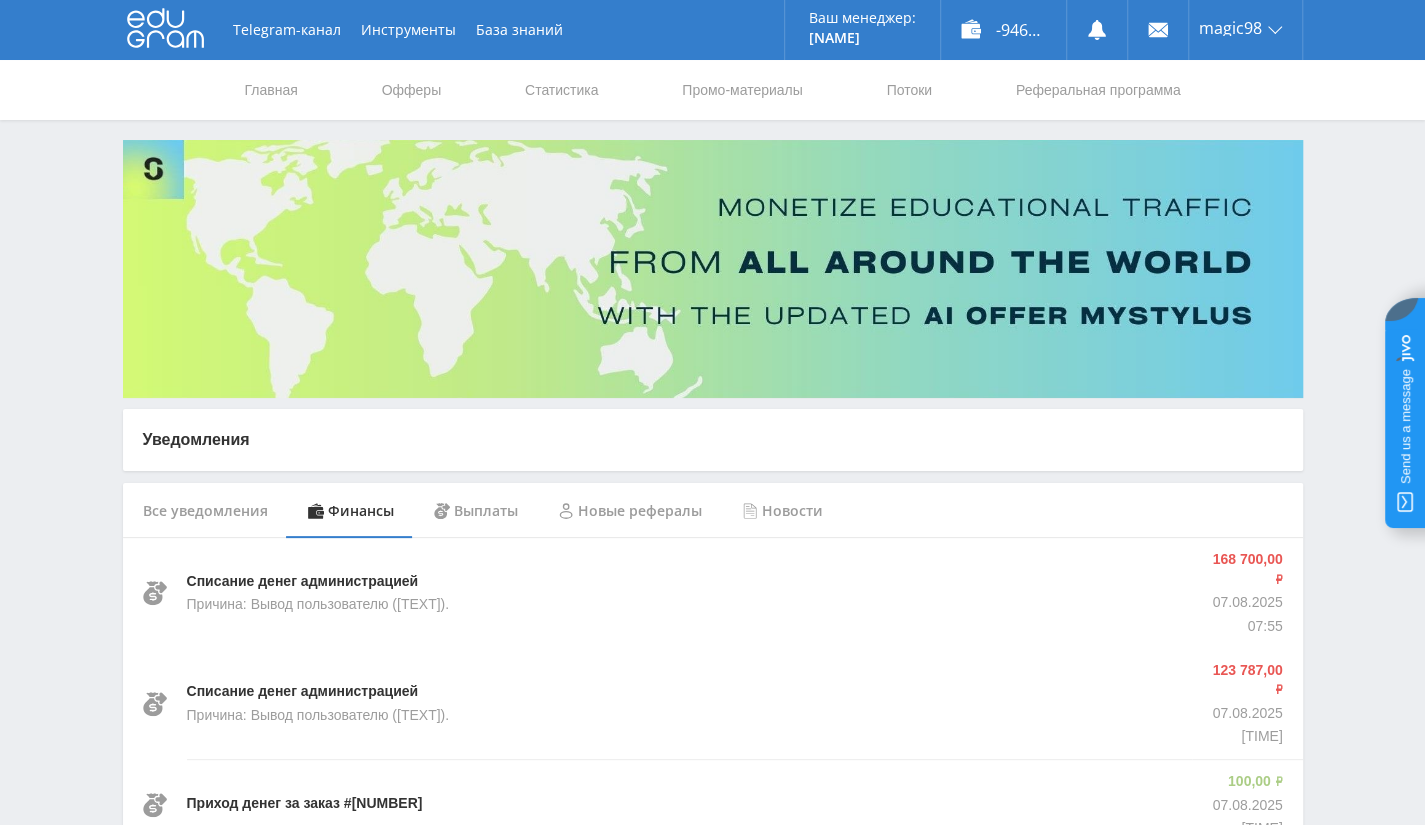 click on "Выплаты" at bounding box center (476, 511) 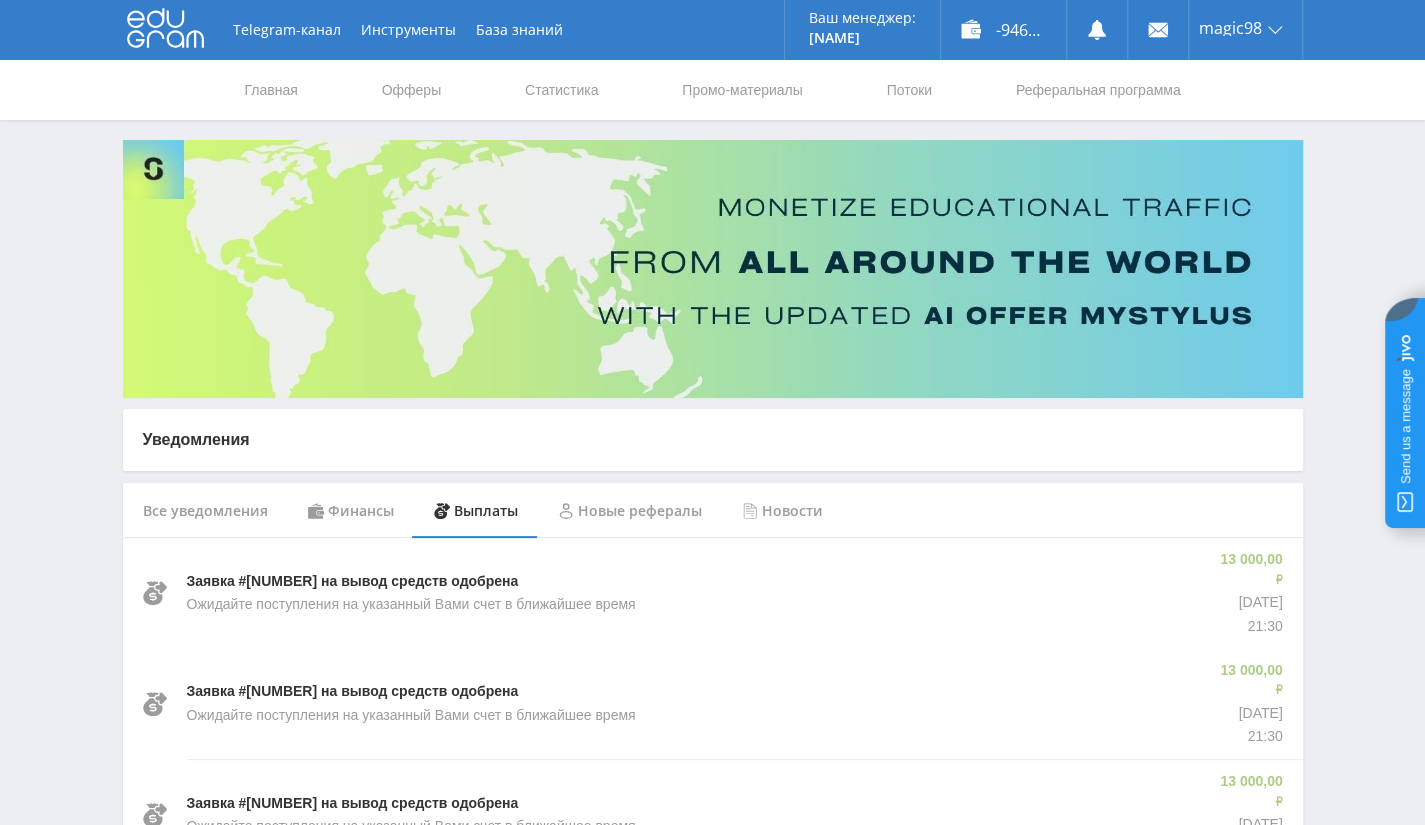 click on "Новые рефералы" at bounding box center [630, 511] 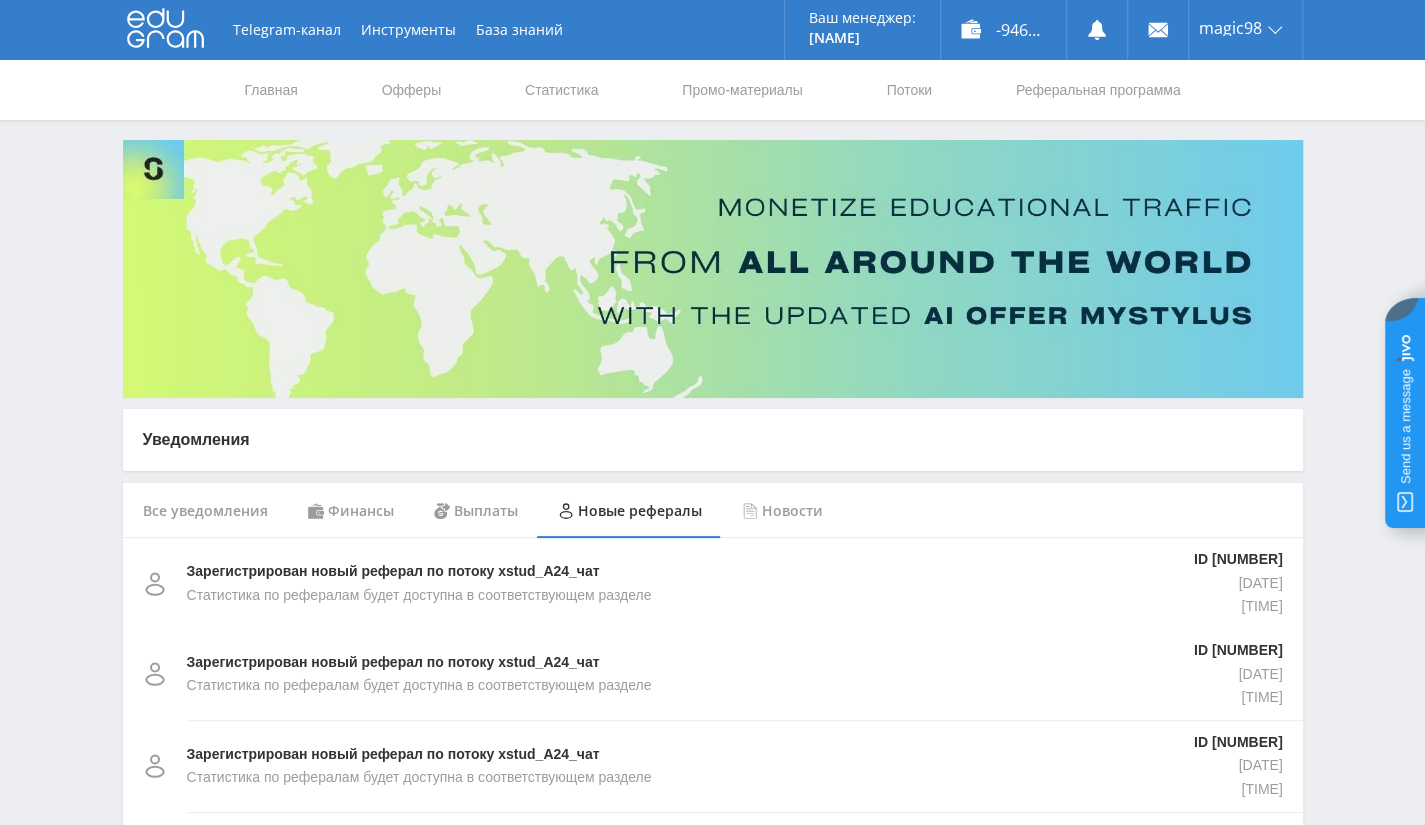 click on "Новости" at bounding box center [782, 511] 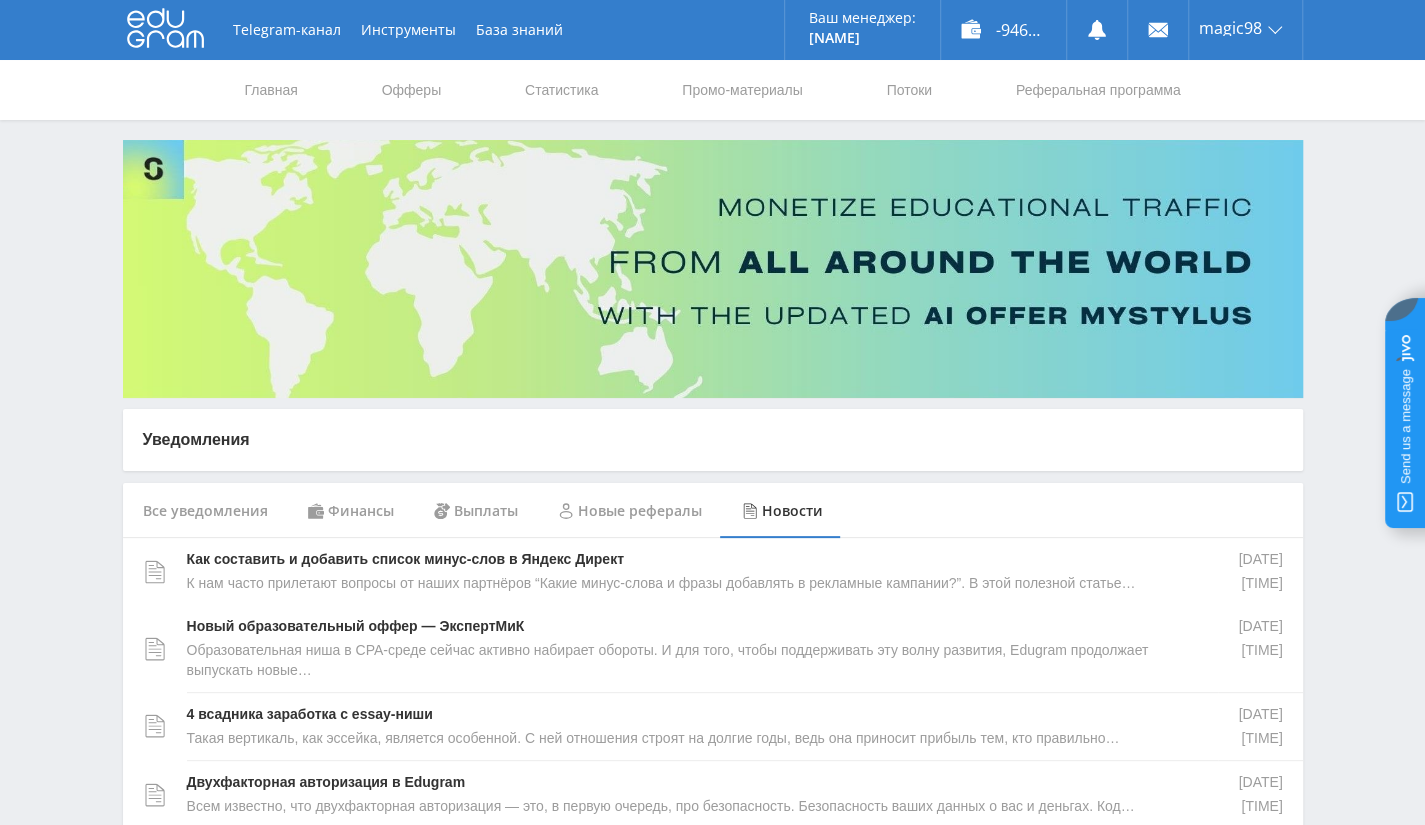 click on "Новые рефералы" at bounding box center [630, 511] 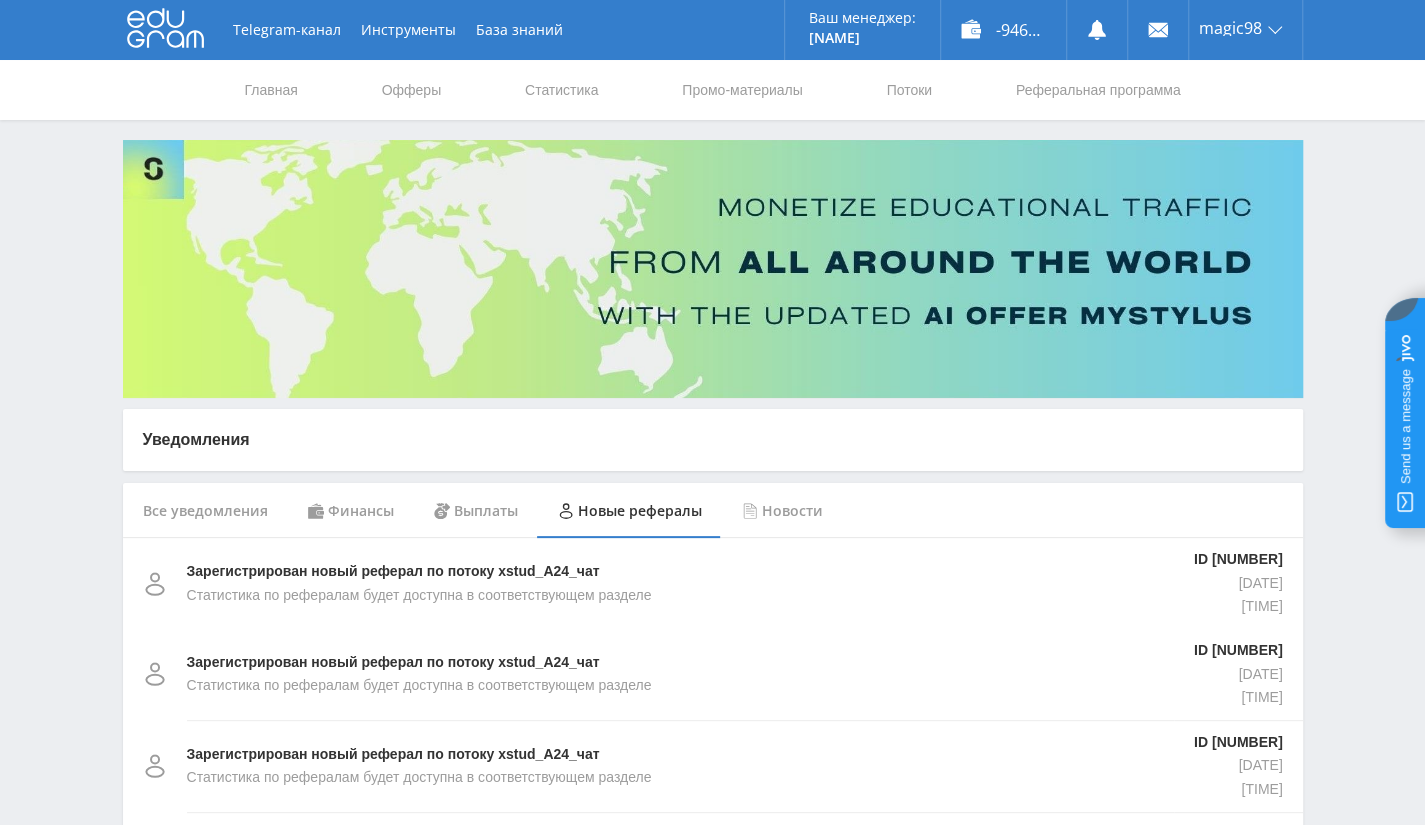 click on "Выплаты" at bounding box center [476, 511] 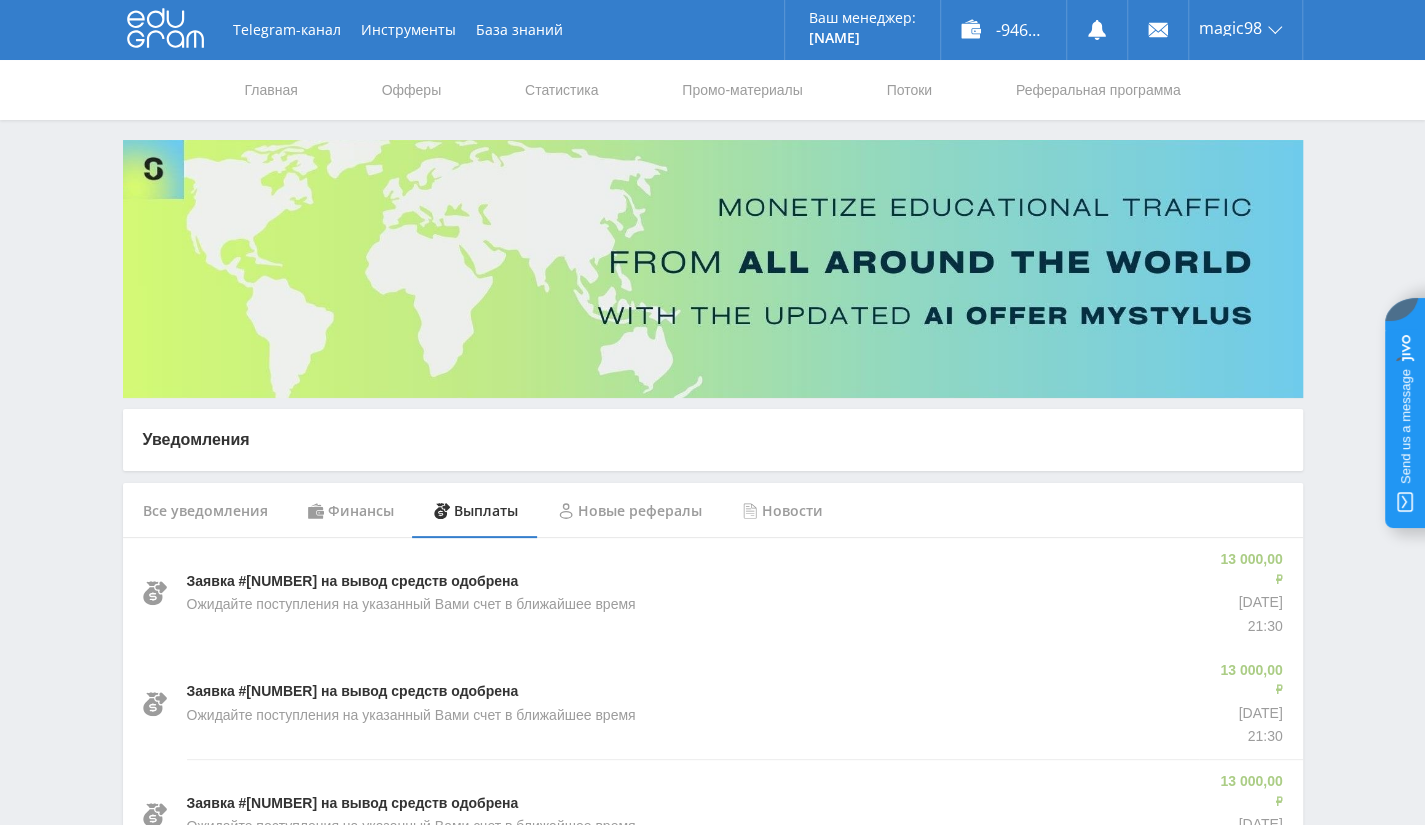 click on "Новости" at bounding box center (782, 511) 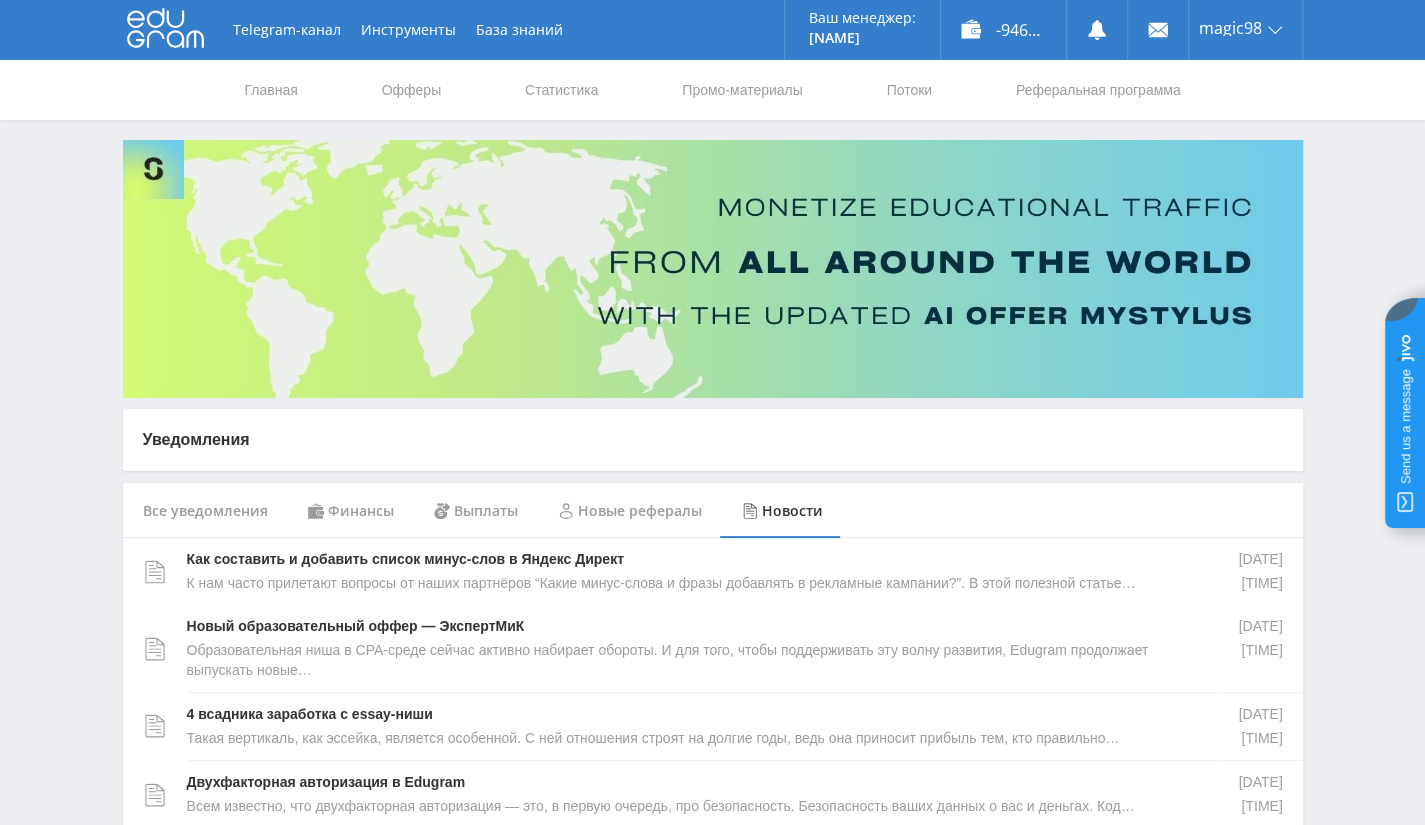 click on "Новые рефералы" at bounding box center (630, 511) 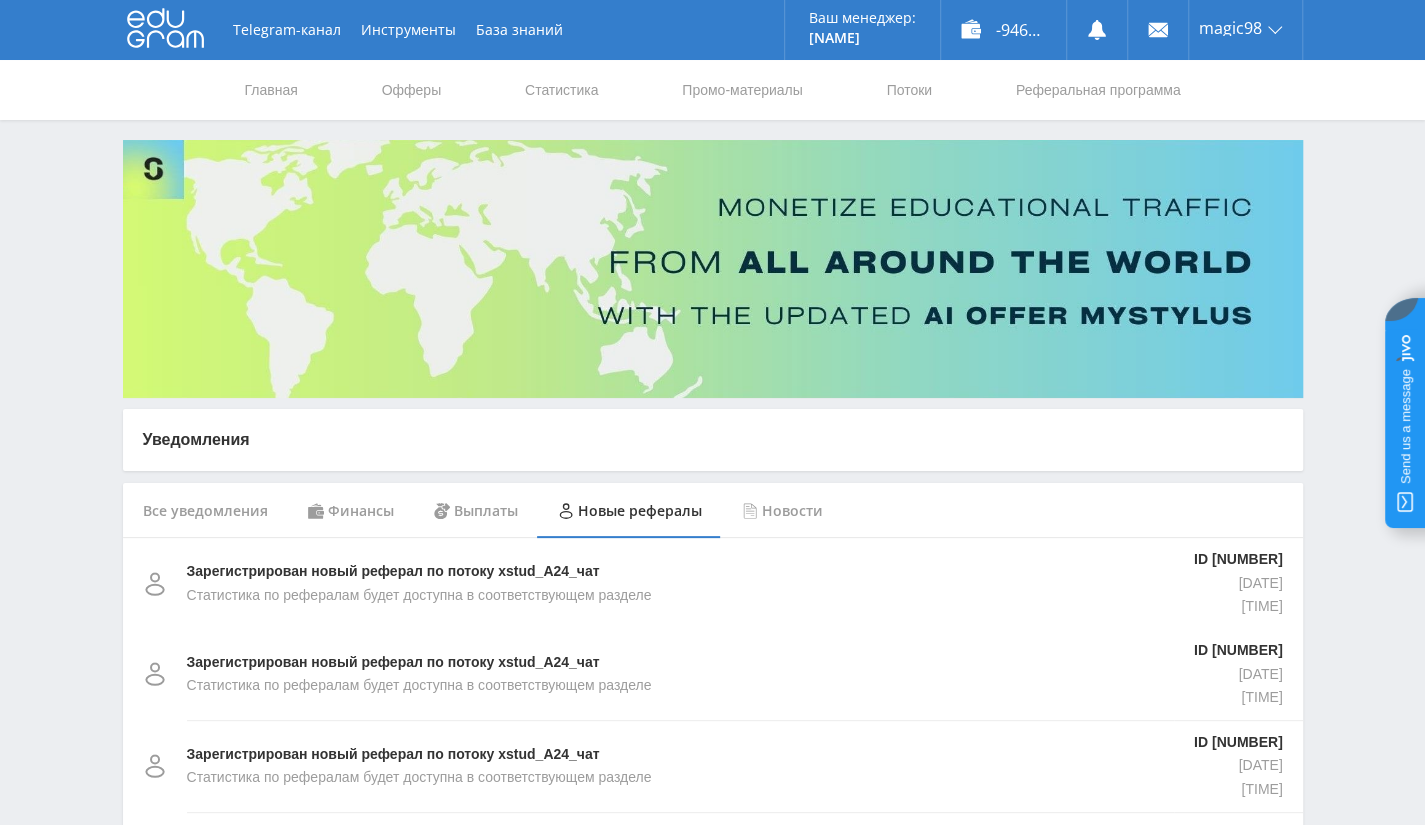 click on "Выплаты" at bounding box center [476, 511] 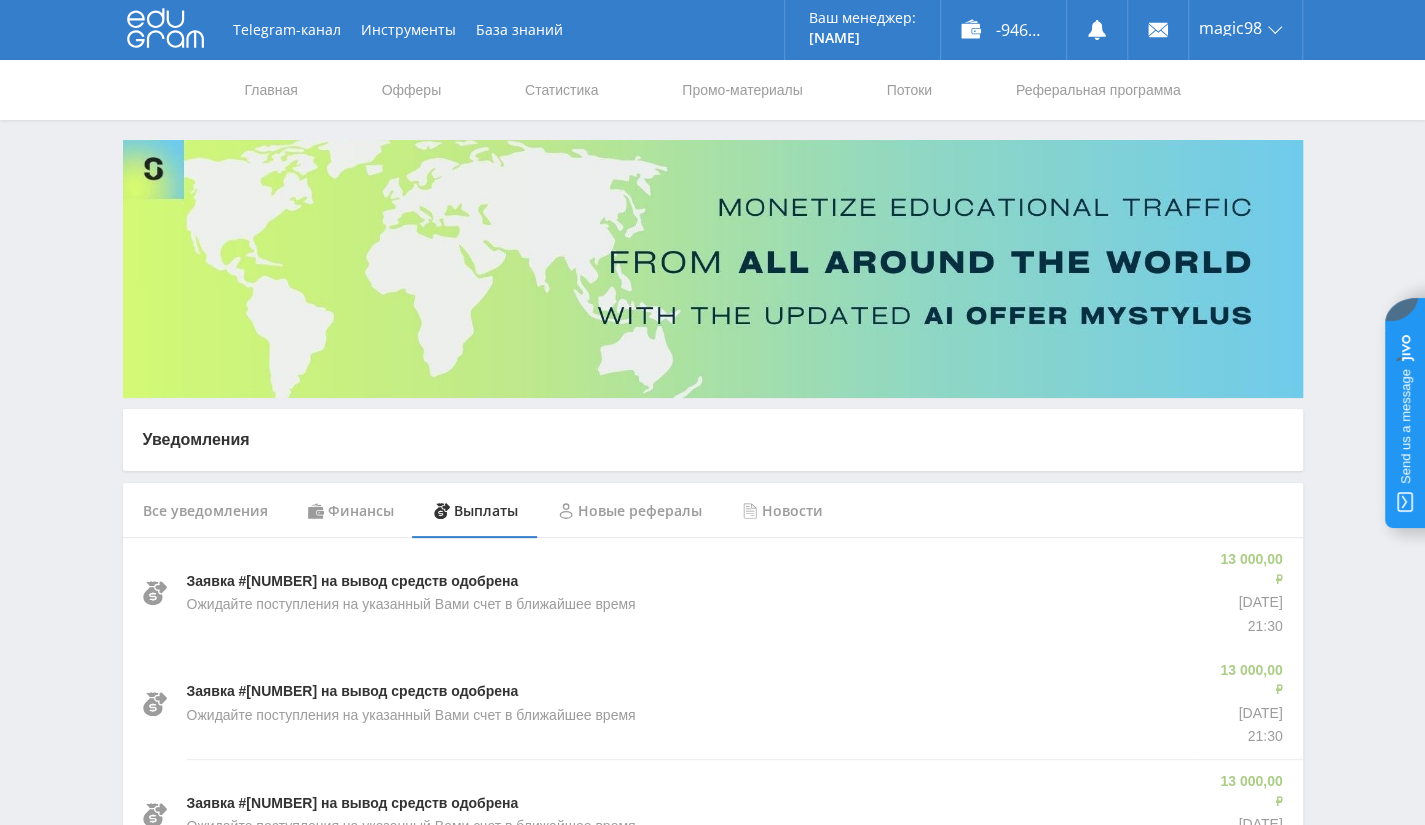 click on "Все уведомления" at bounding box center (205, 511) 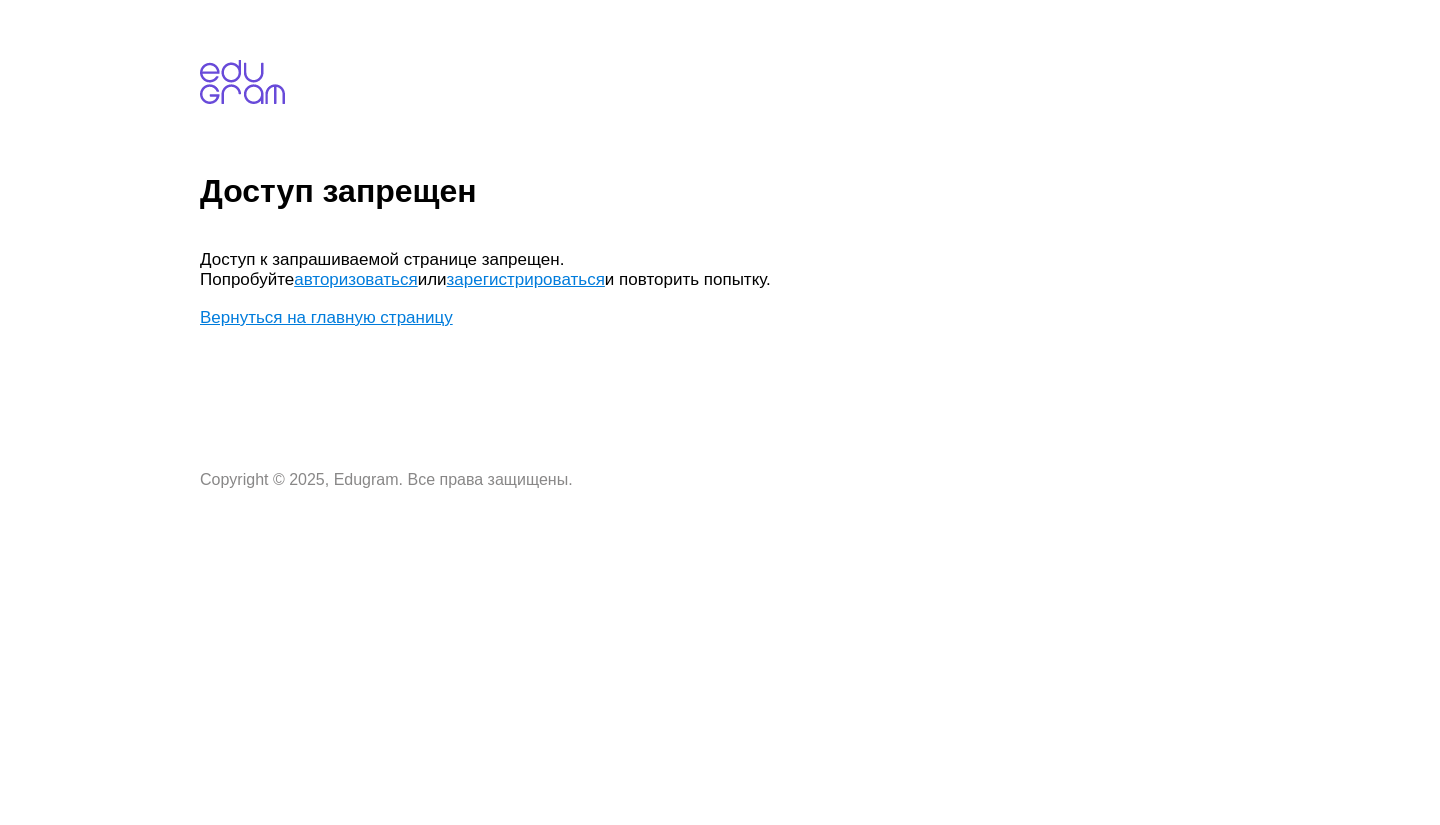 scroll, scrollTop: 0, scrollLeft: 0, axis: both 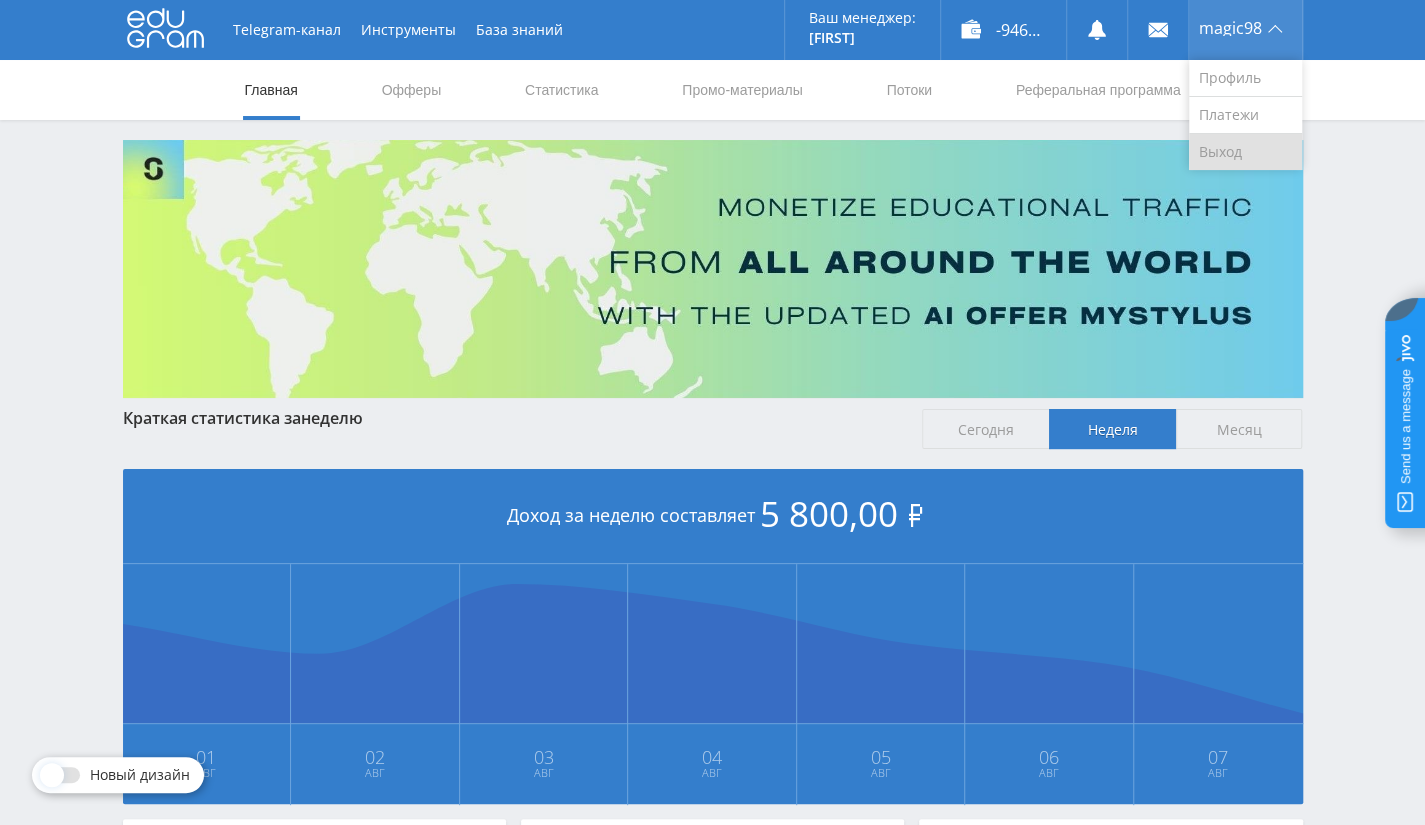 click on "Выход" at bounding box center (1245, 152) 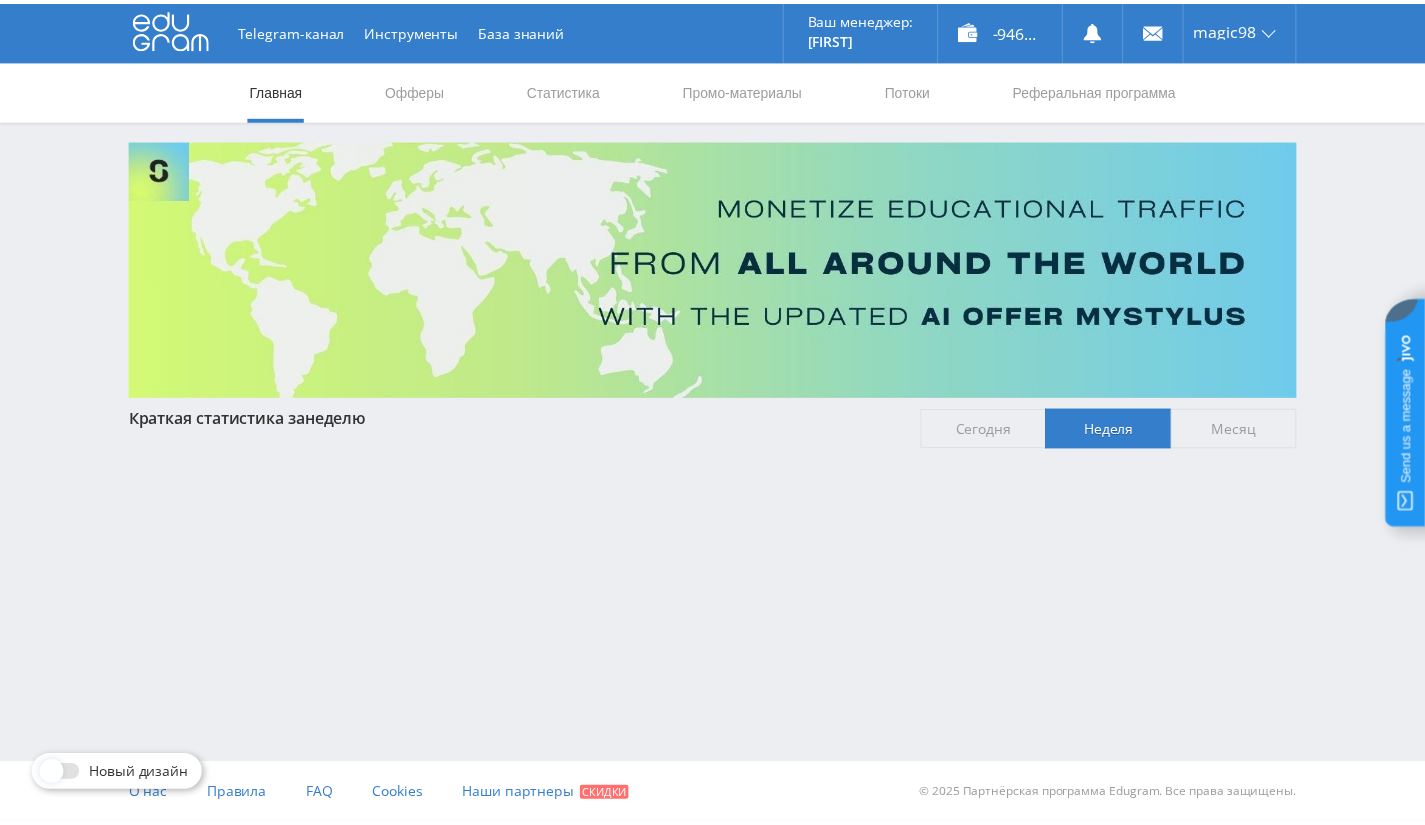 scroll, scrollTop: 0, scrollLeft: 0, axis: both 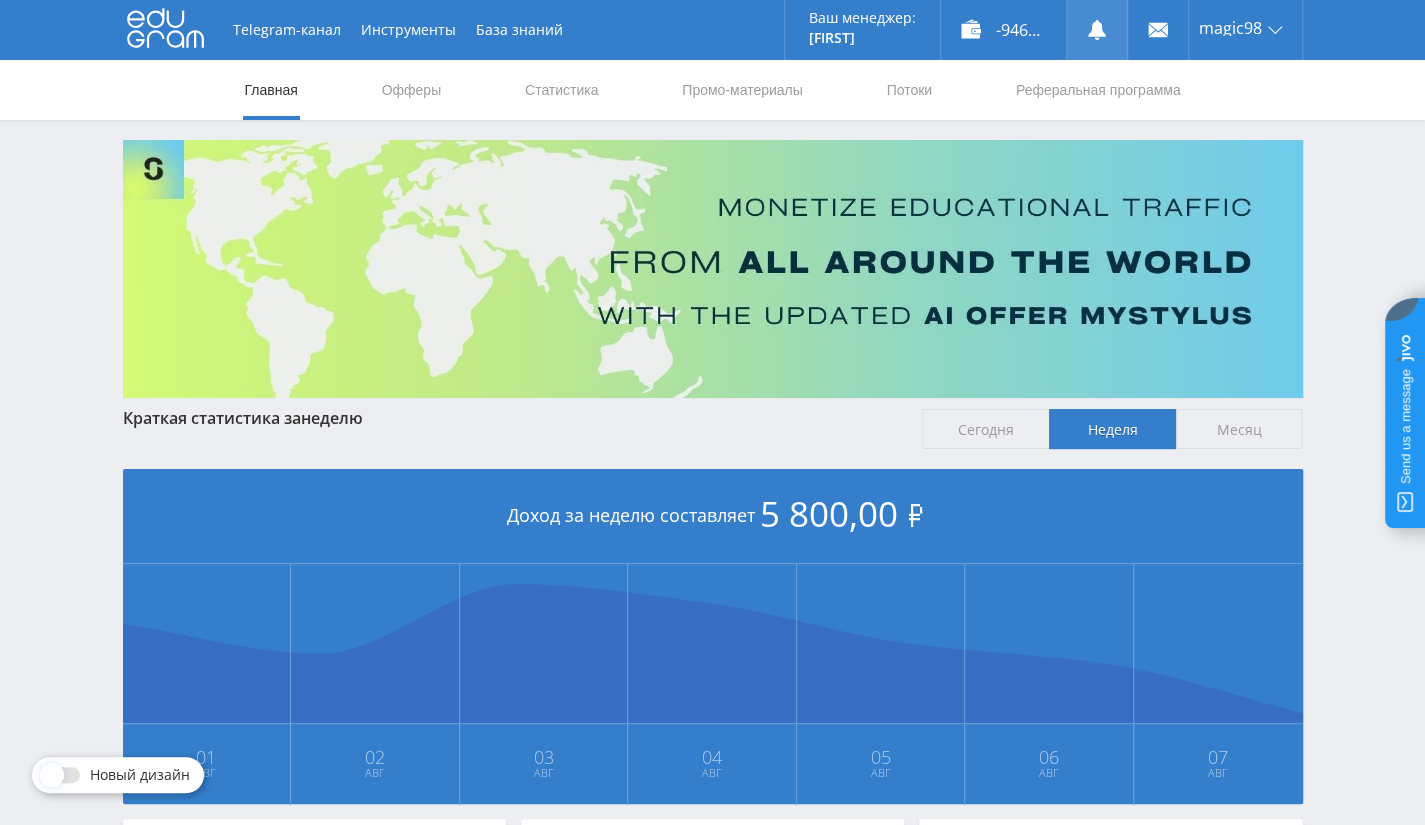 click 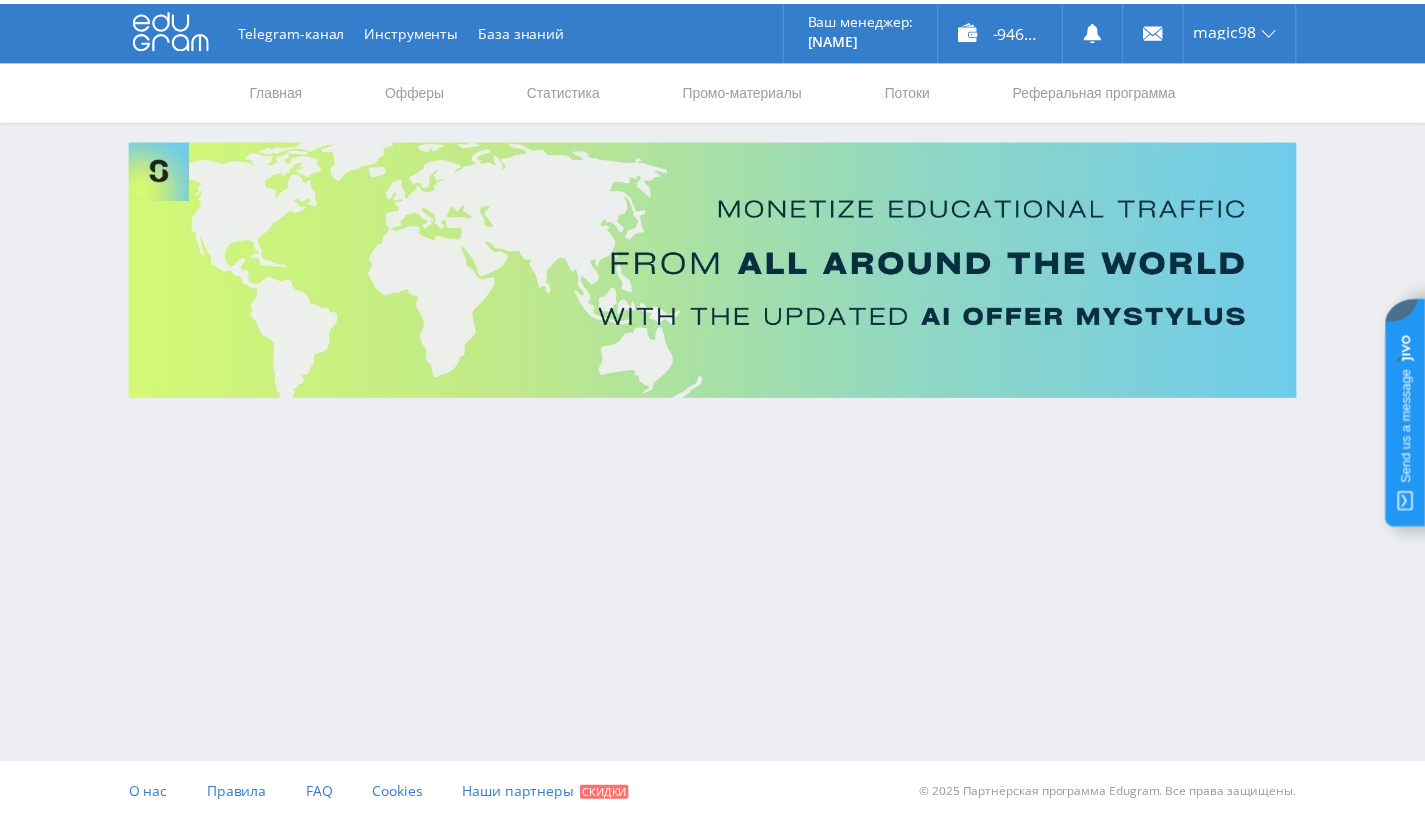 scroll, scrollTop: 0, scrollLeft: 0, axis: both 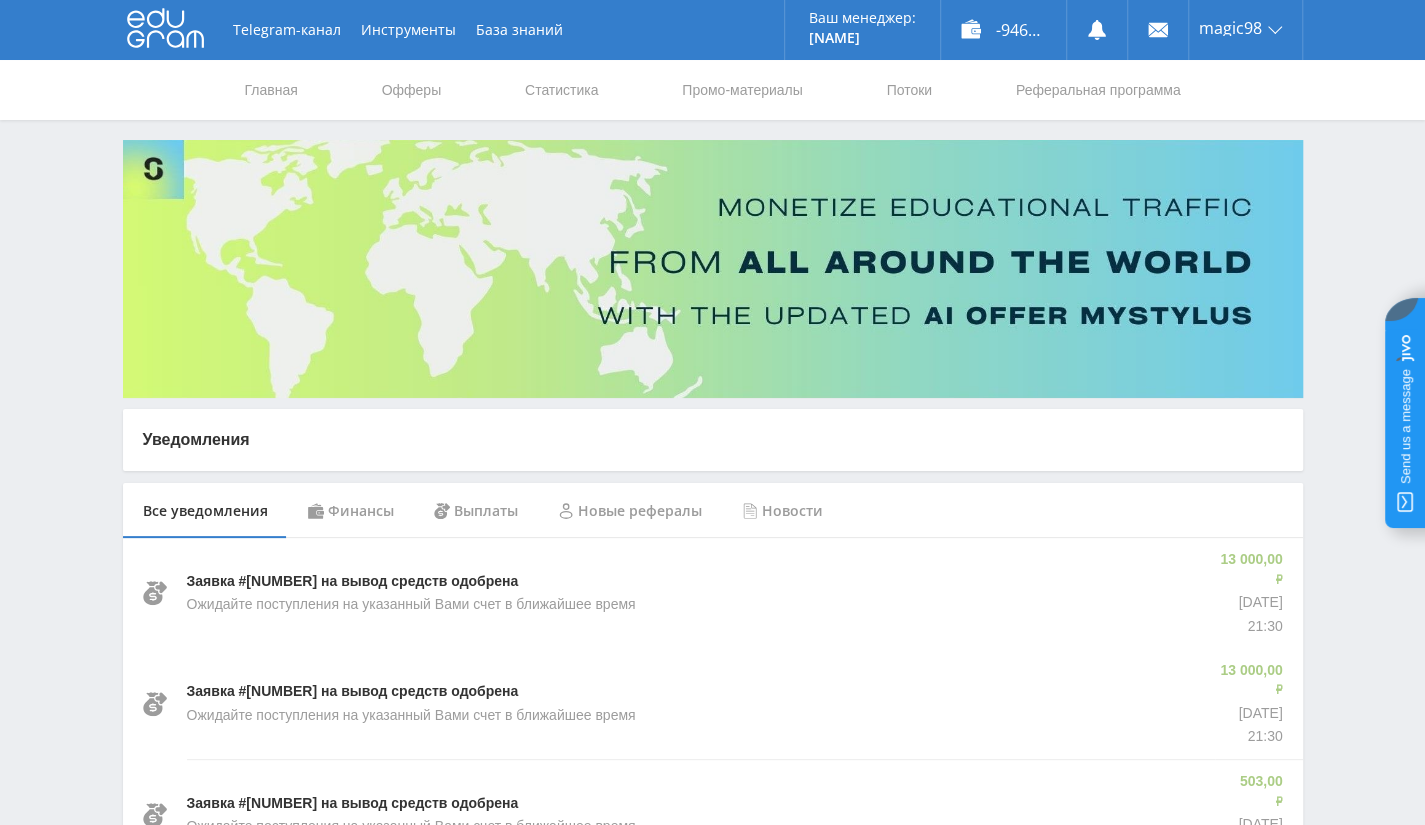 click on "Финансы" at bounding box center (351, 511) 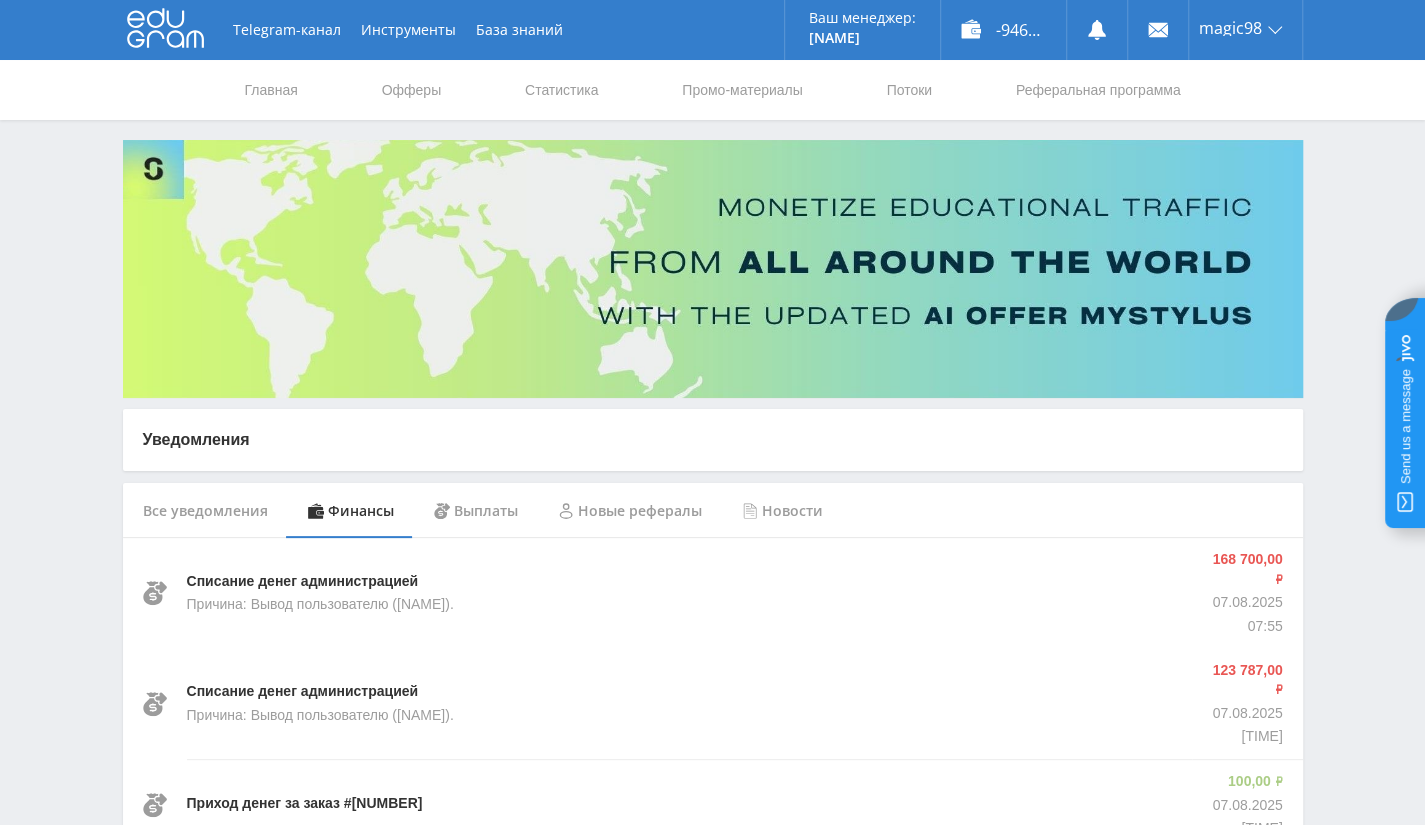 scroll, scrollTop: 99, scrollLeft: 0, axis: vertical 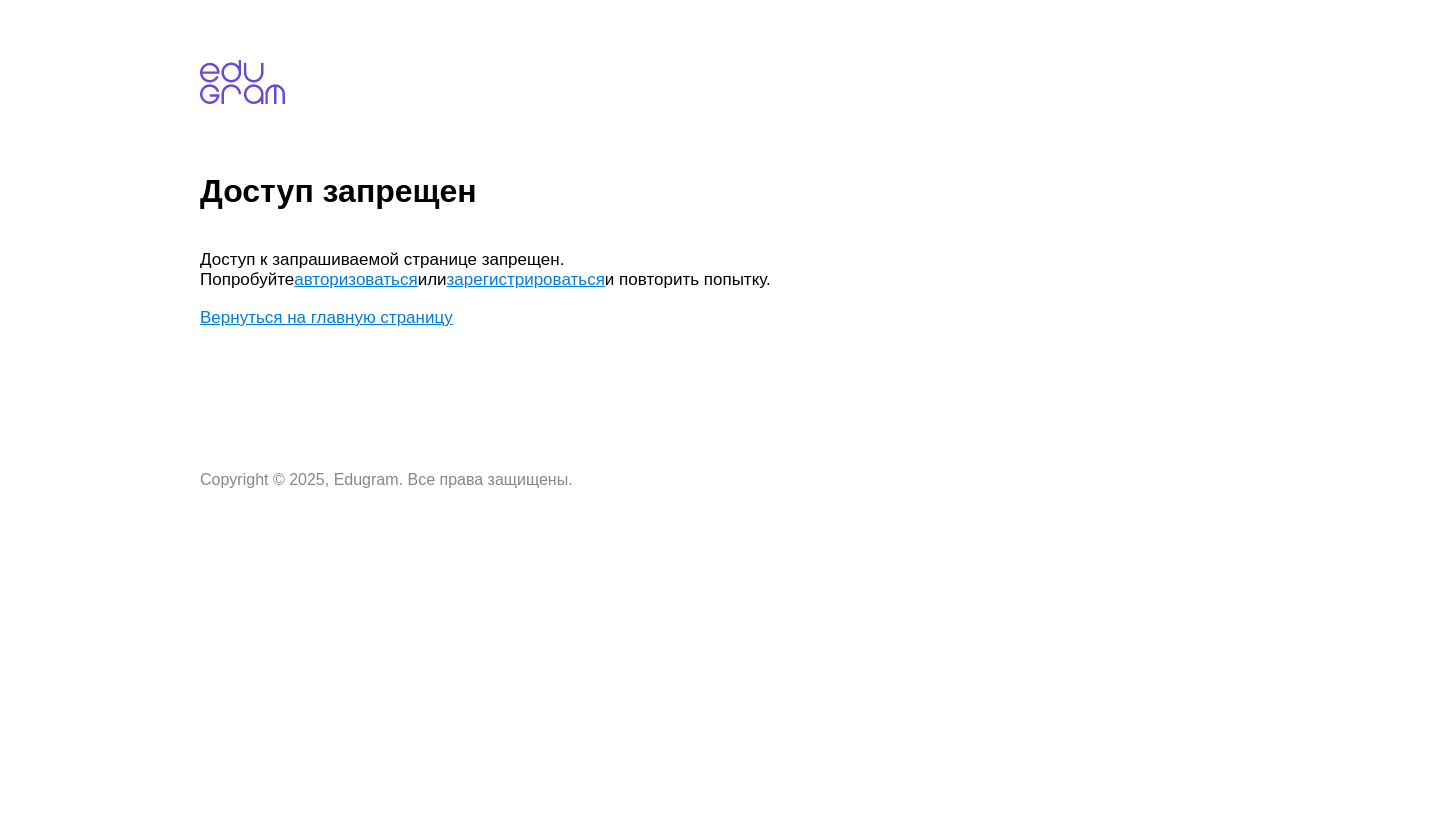 click on "авторизоваться" at bounding box center (355, 279) 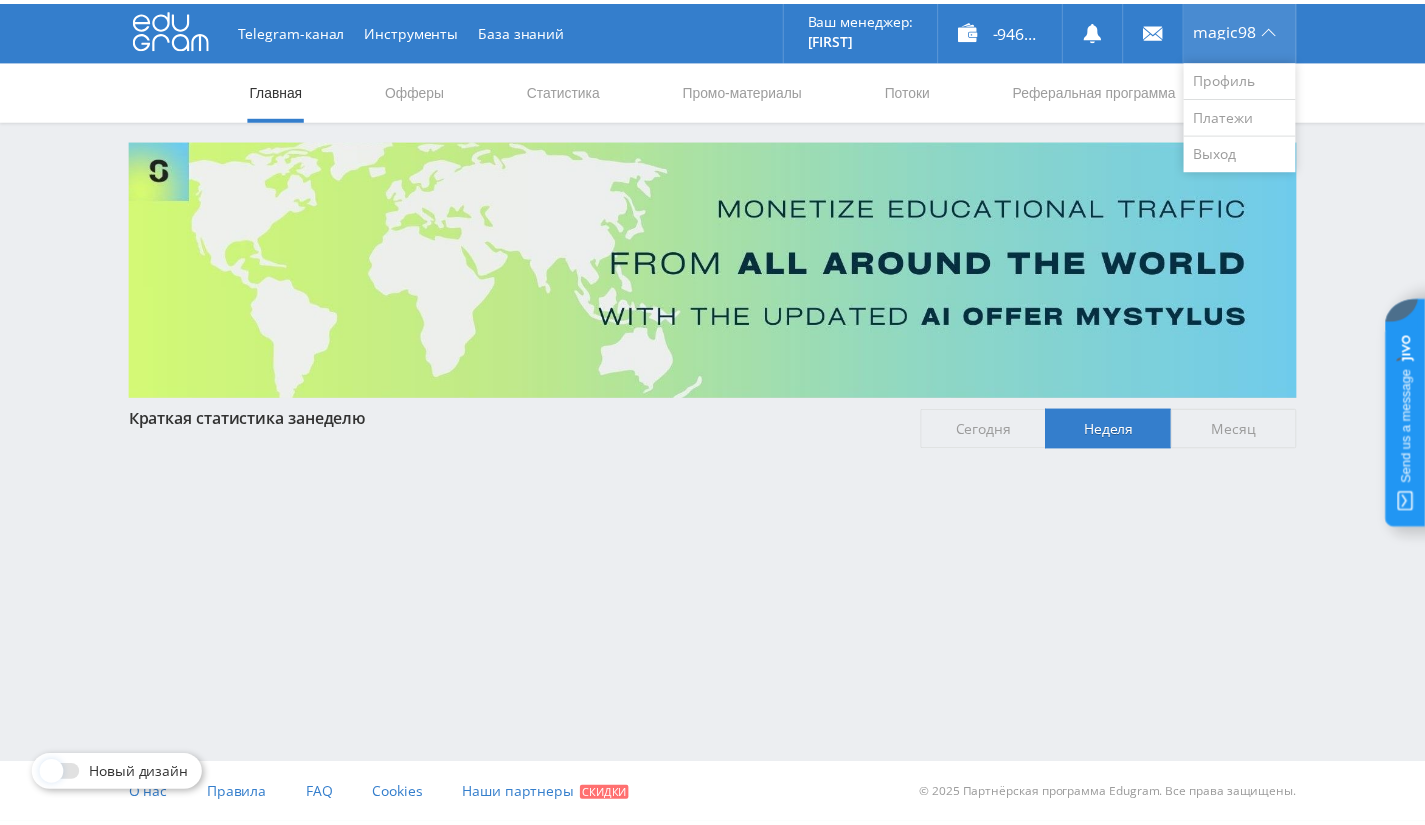 scroll, scrollTop: 0, scrollLeft: 0, axis: both 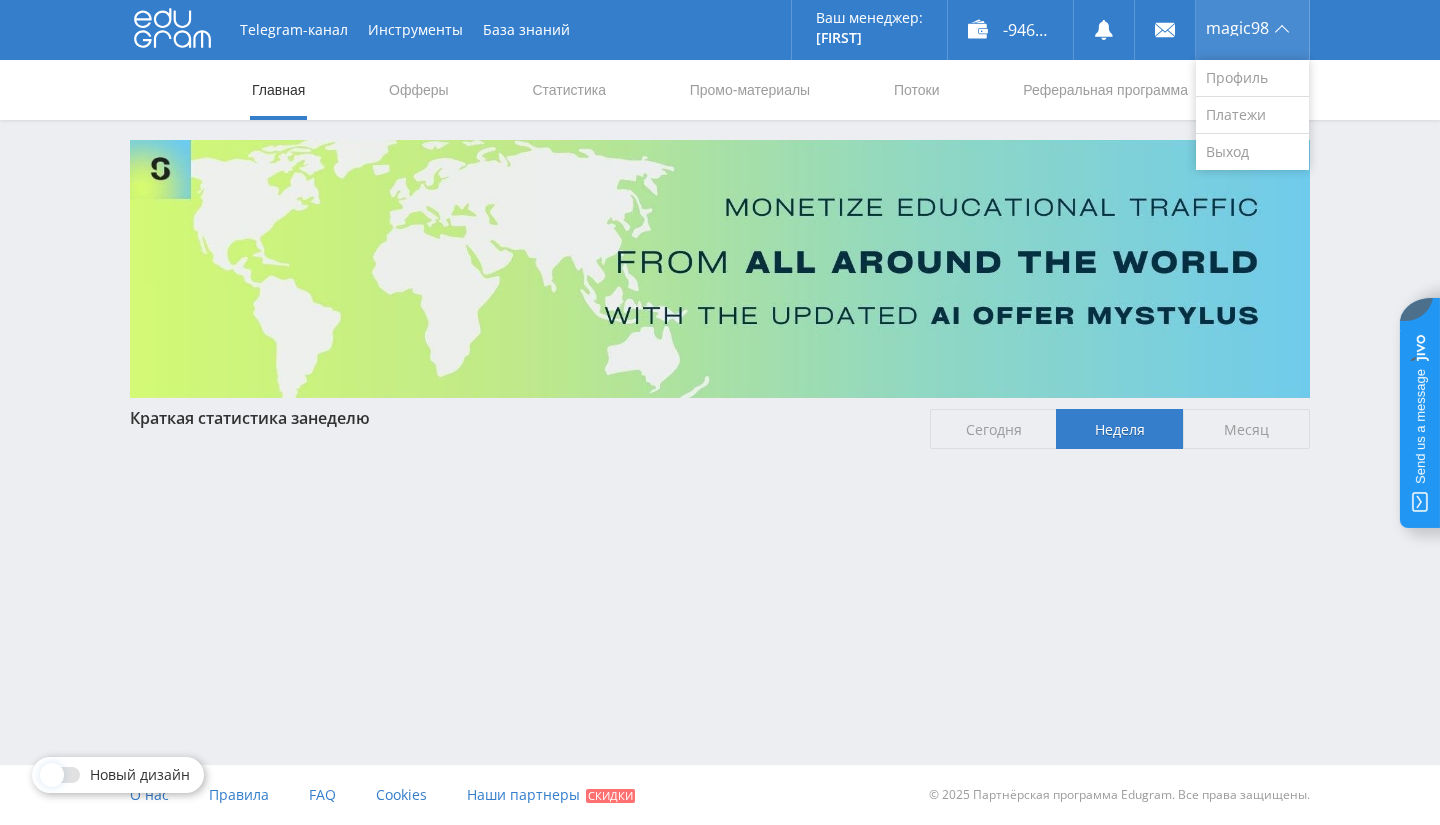 click on "magic98" at bounding box center (1237, 28) 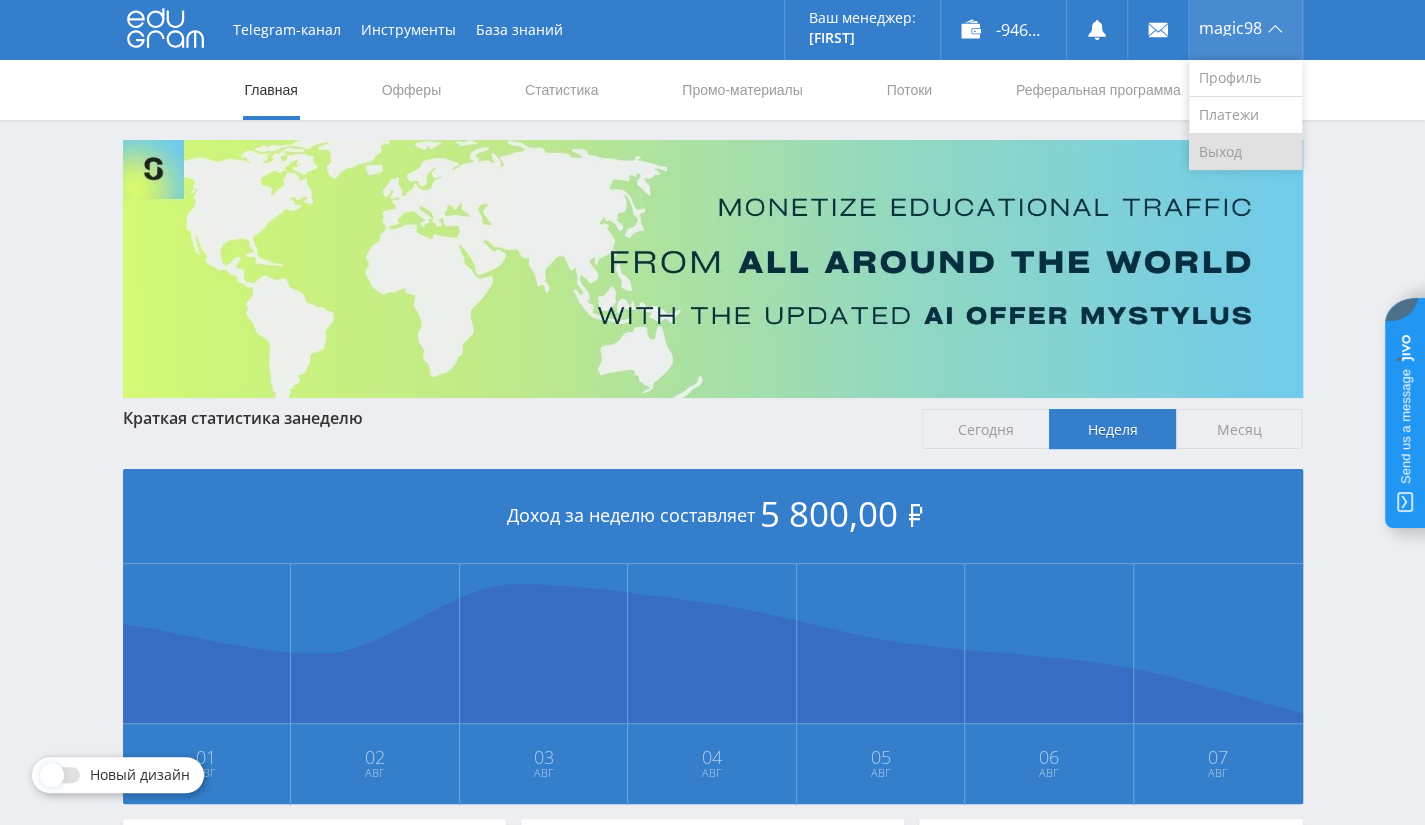click on "Выход" at bounding box center (1245, 152) 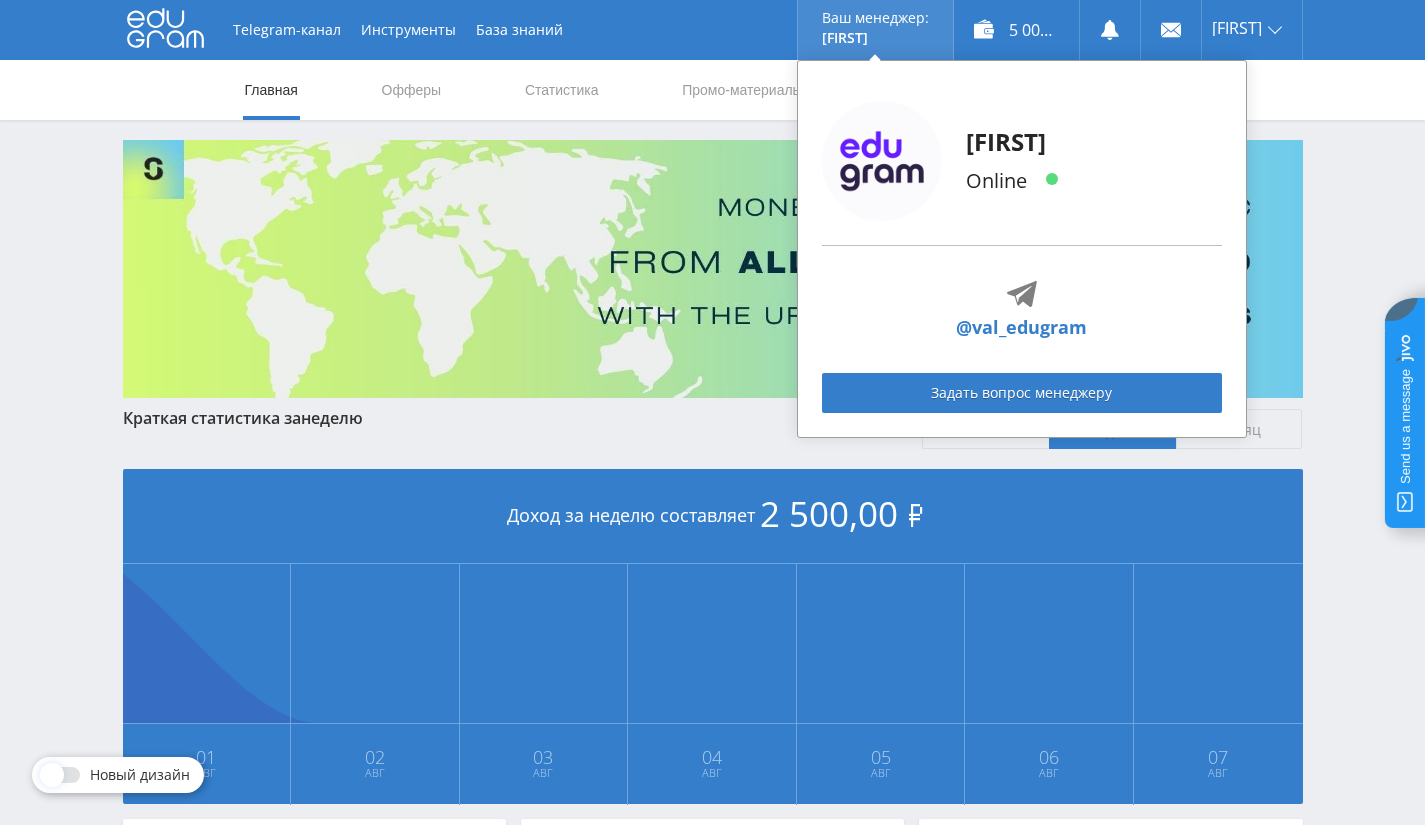 scroll, scrollTop: 0, scrollLeft: 0, axis: both 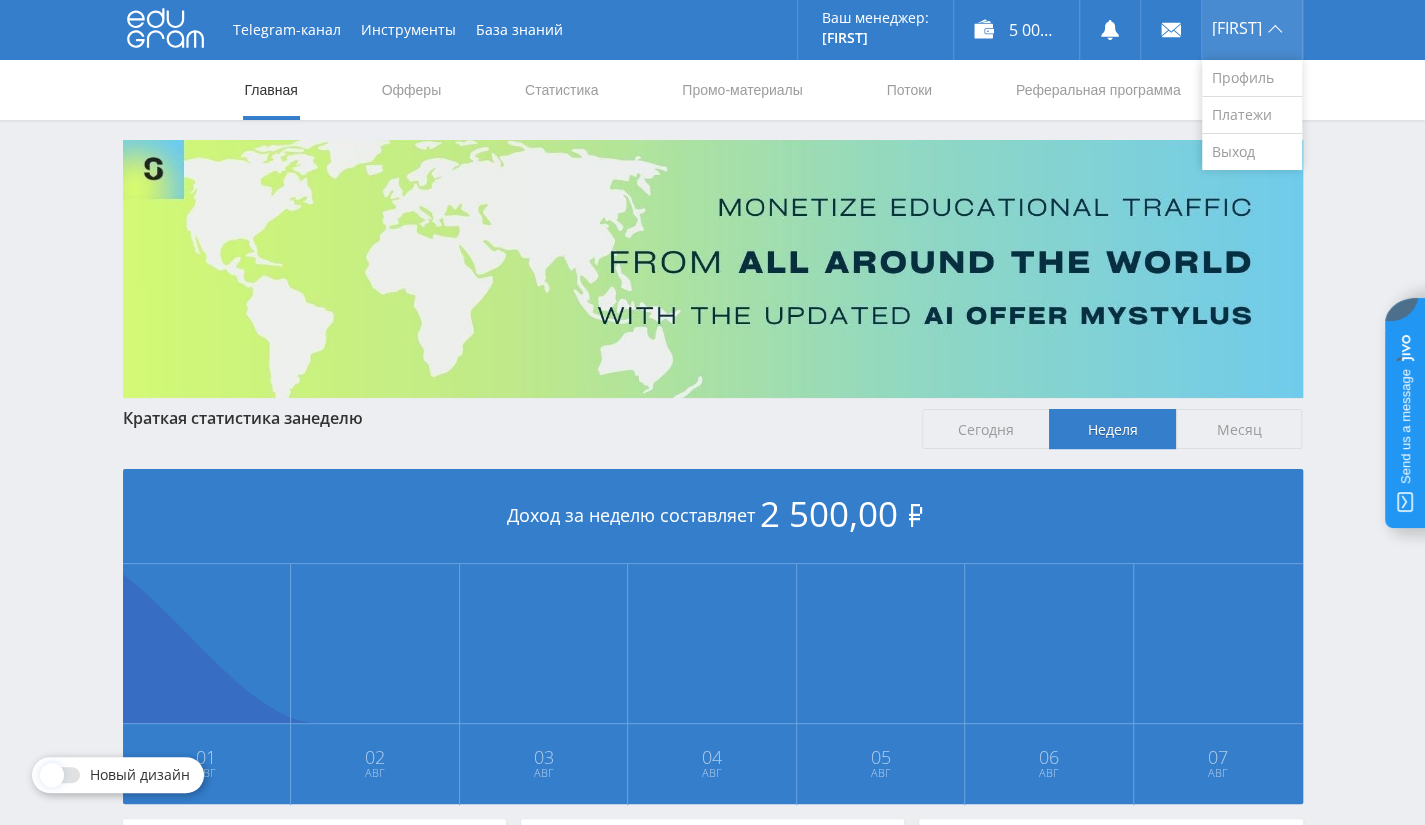 click on "[FIRST]" at bounding box center (1237, 28) 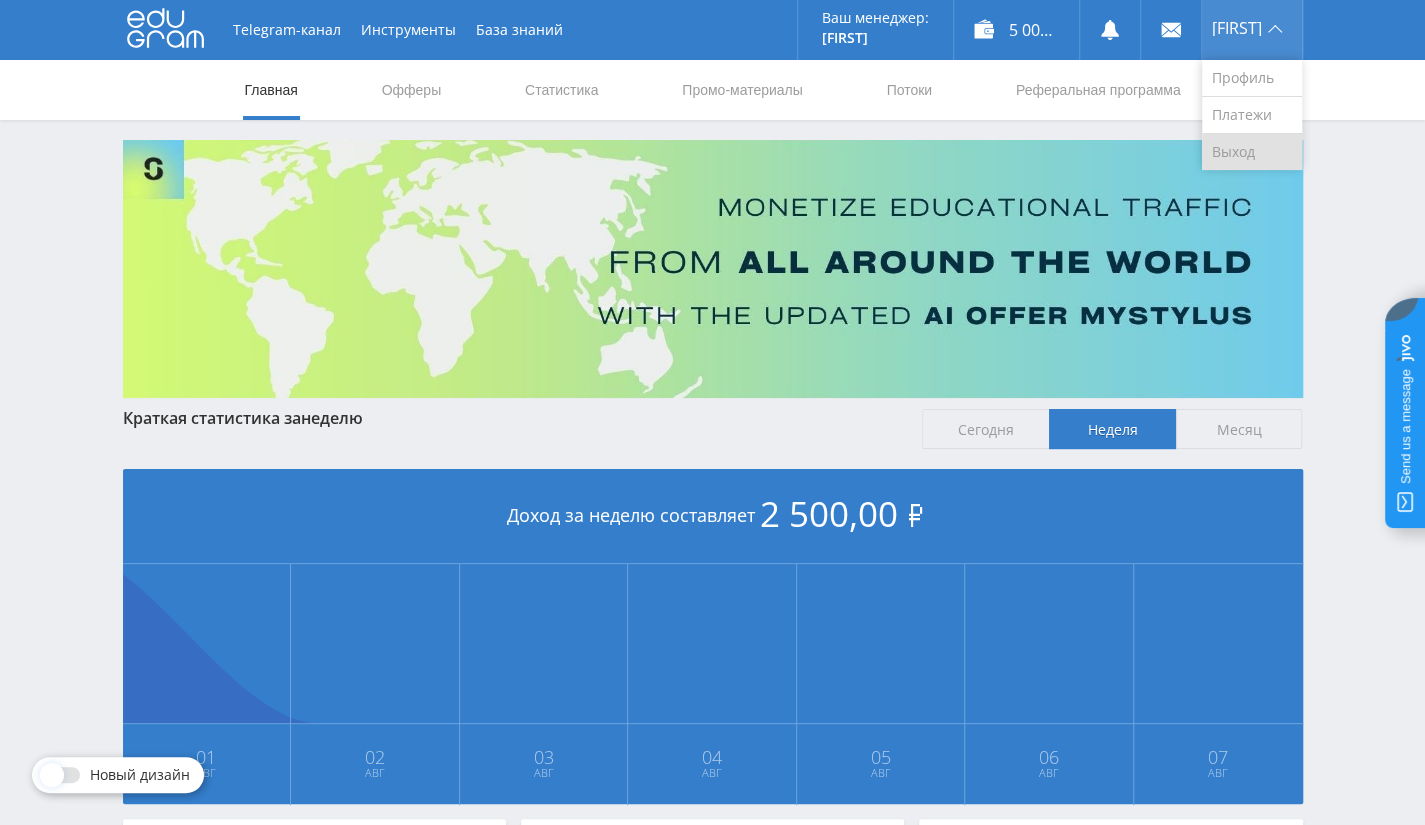 click on "Выход" at bounding box center (1252, 152) 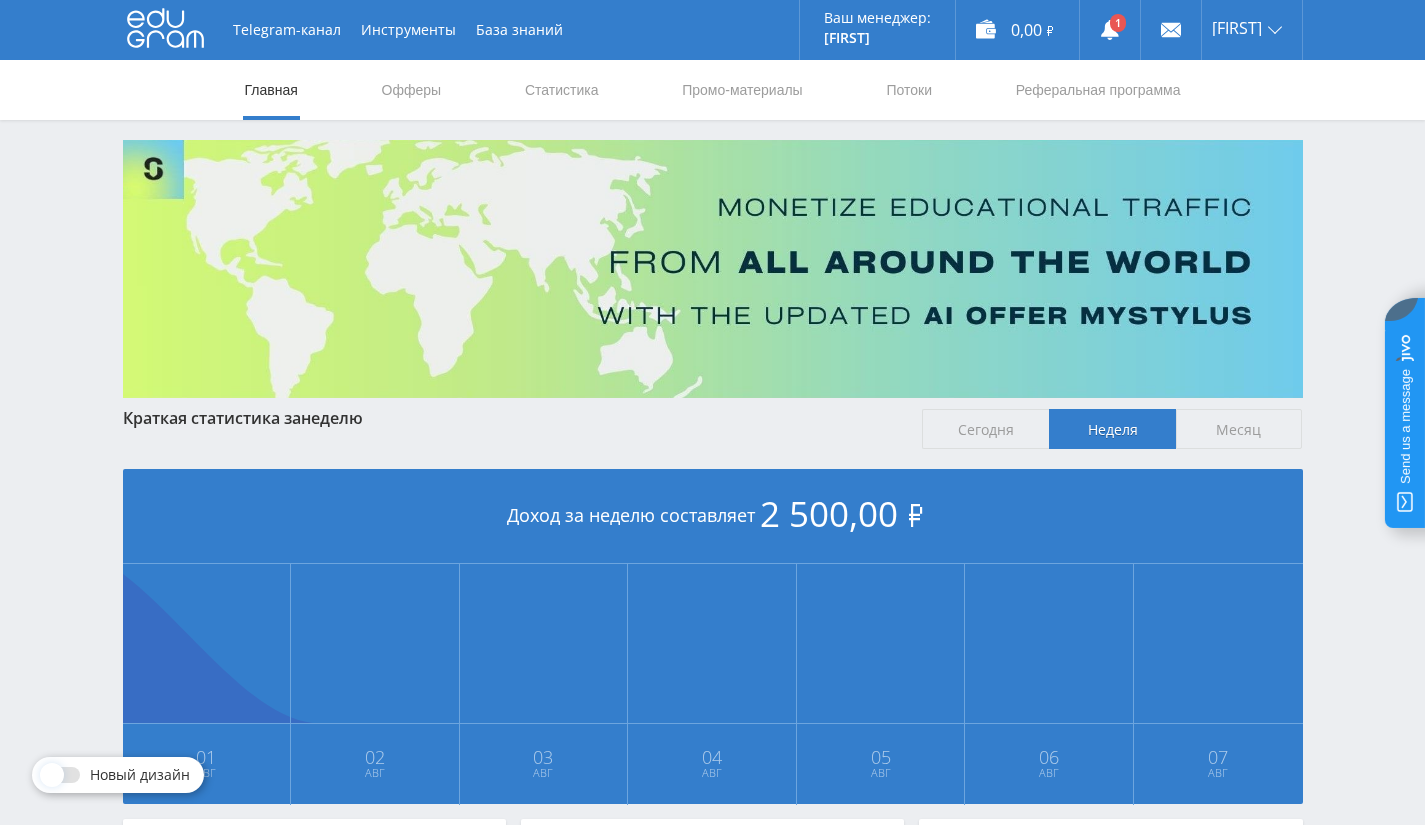 scroll, scrollTop: 0, scrollLeft: 0, axis: both 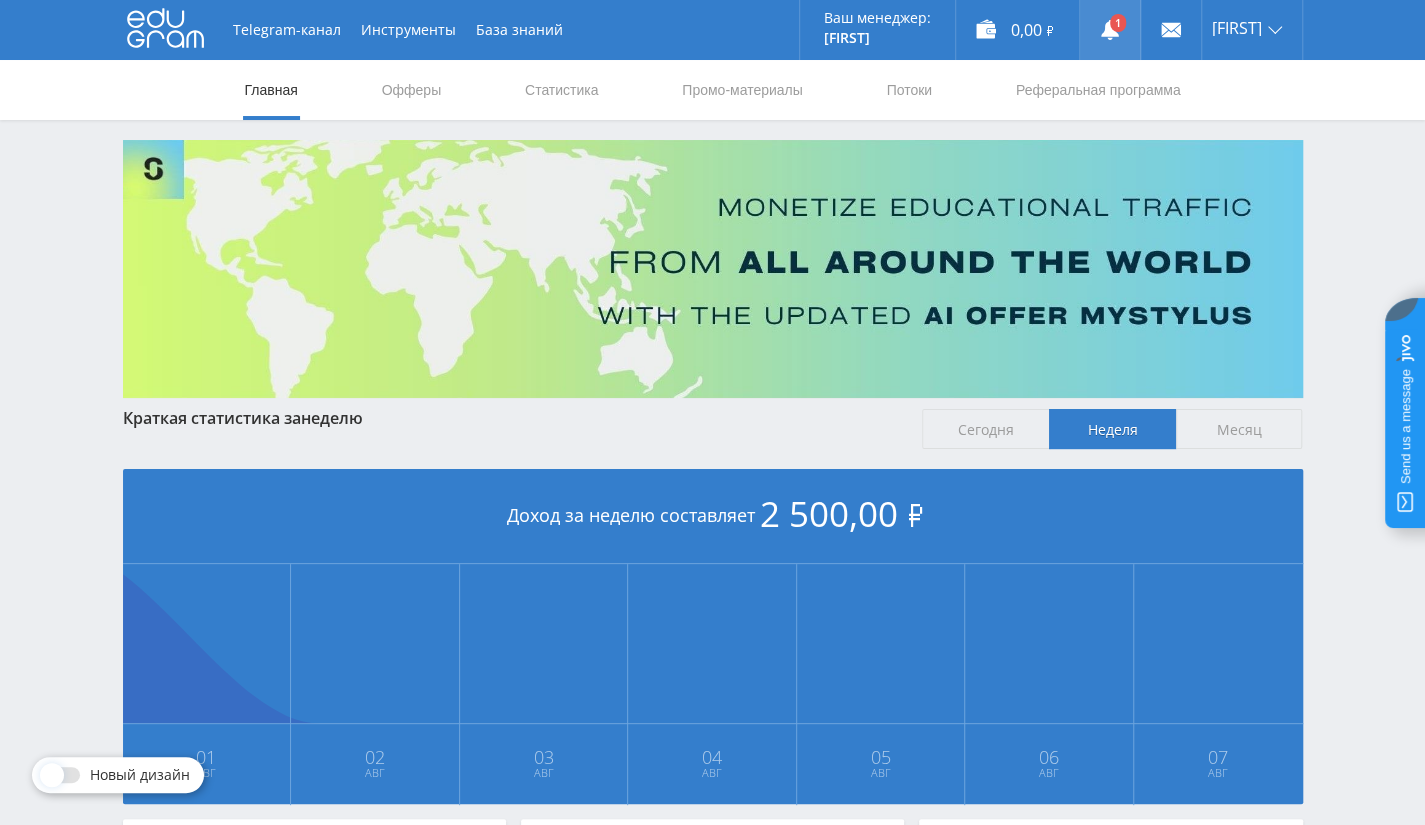 click at bounding box center [1110, 30] 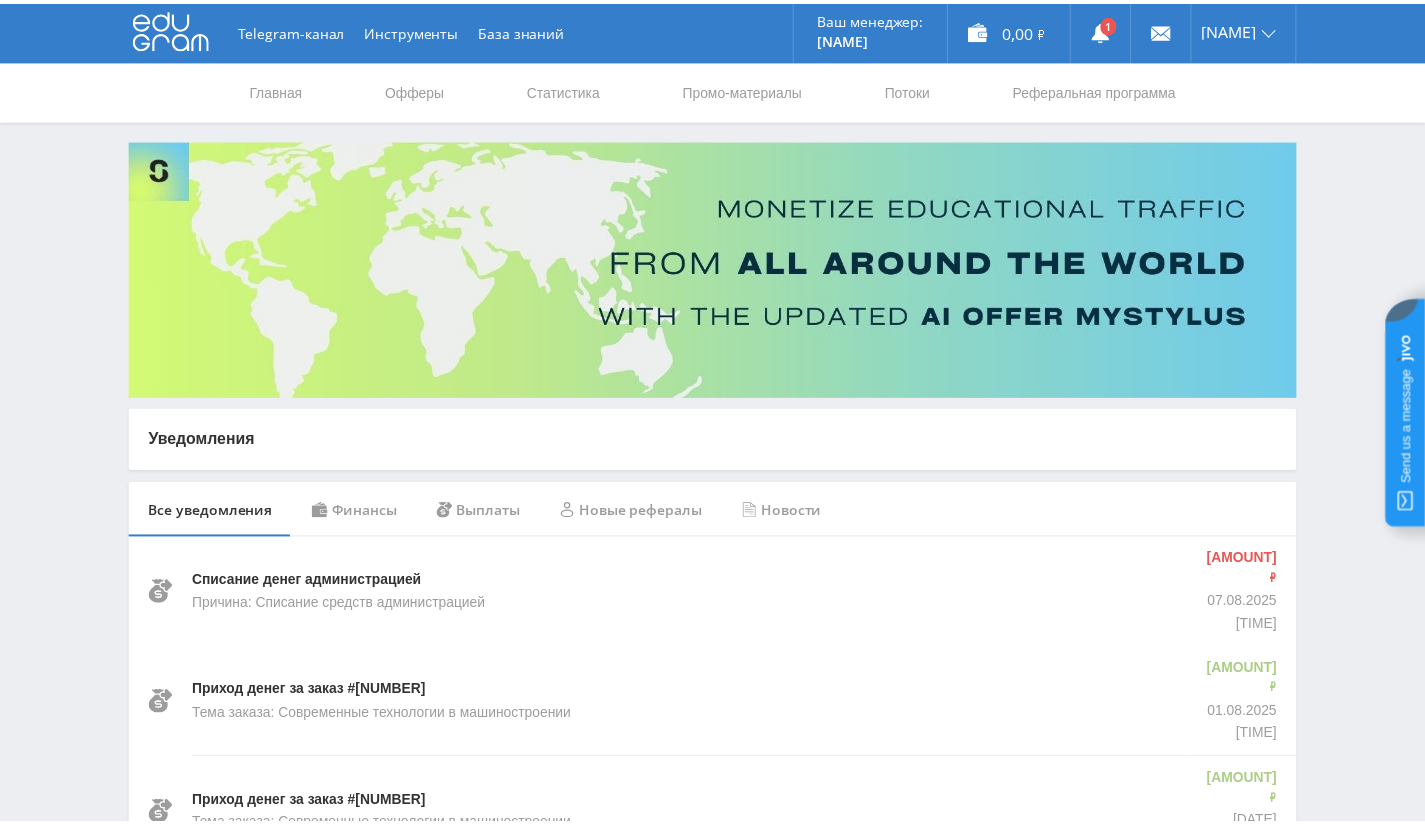 scroll, scrollTop: 0, scrollLeft: 0, axis: both 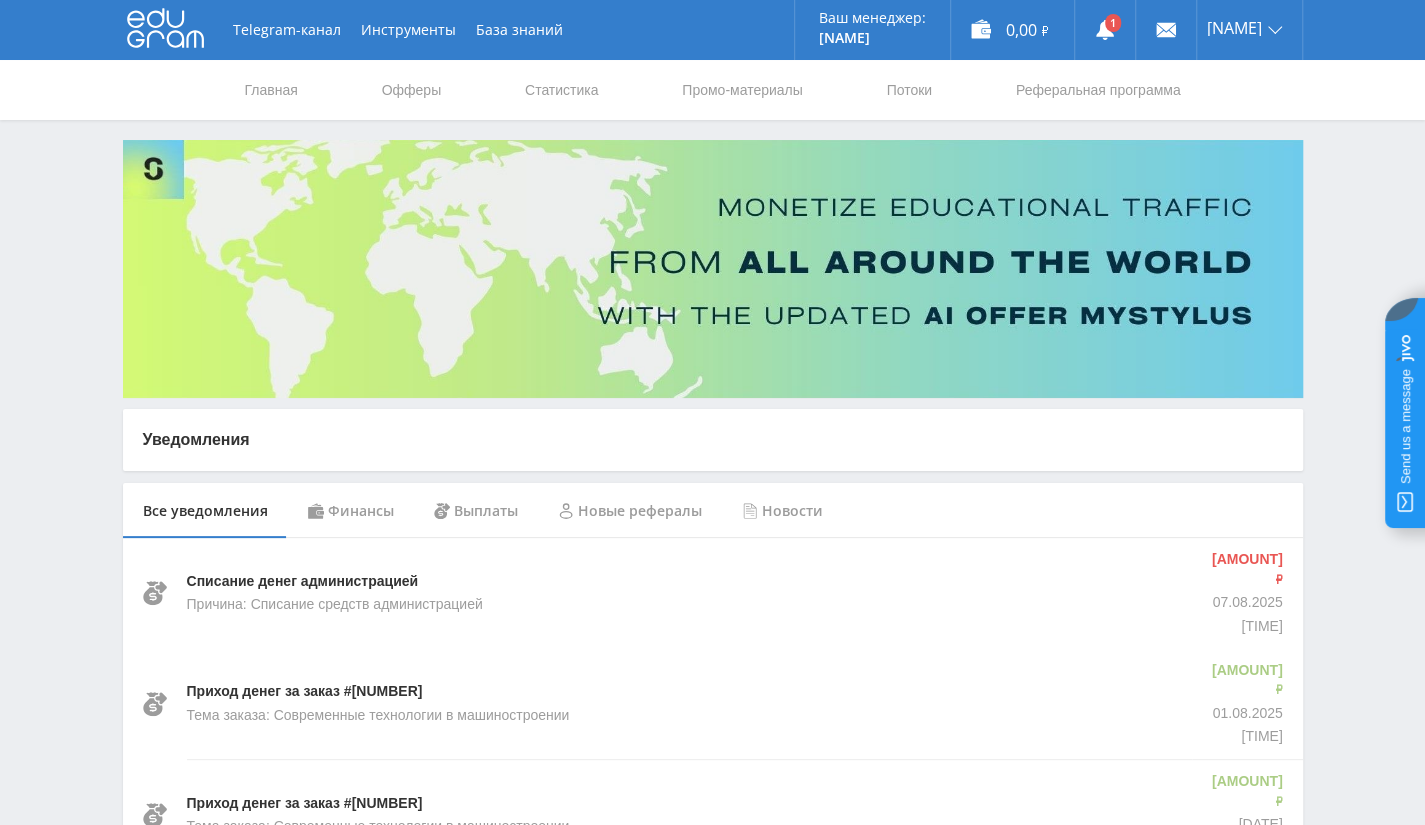 click on "Финансы" at bounding box center [351, 511] 